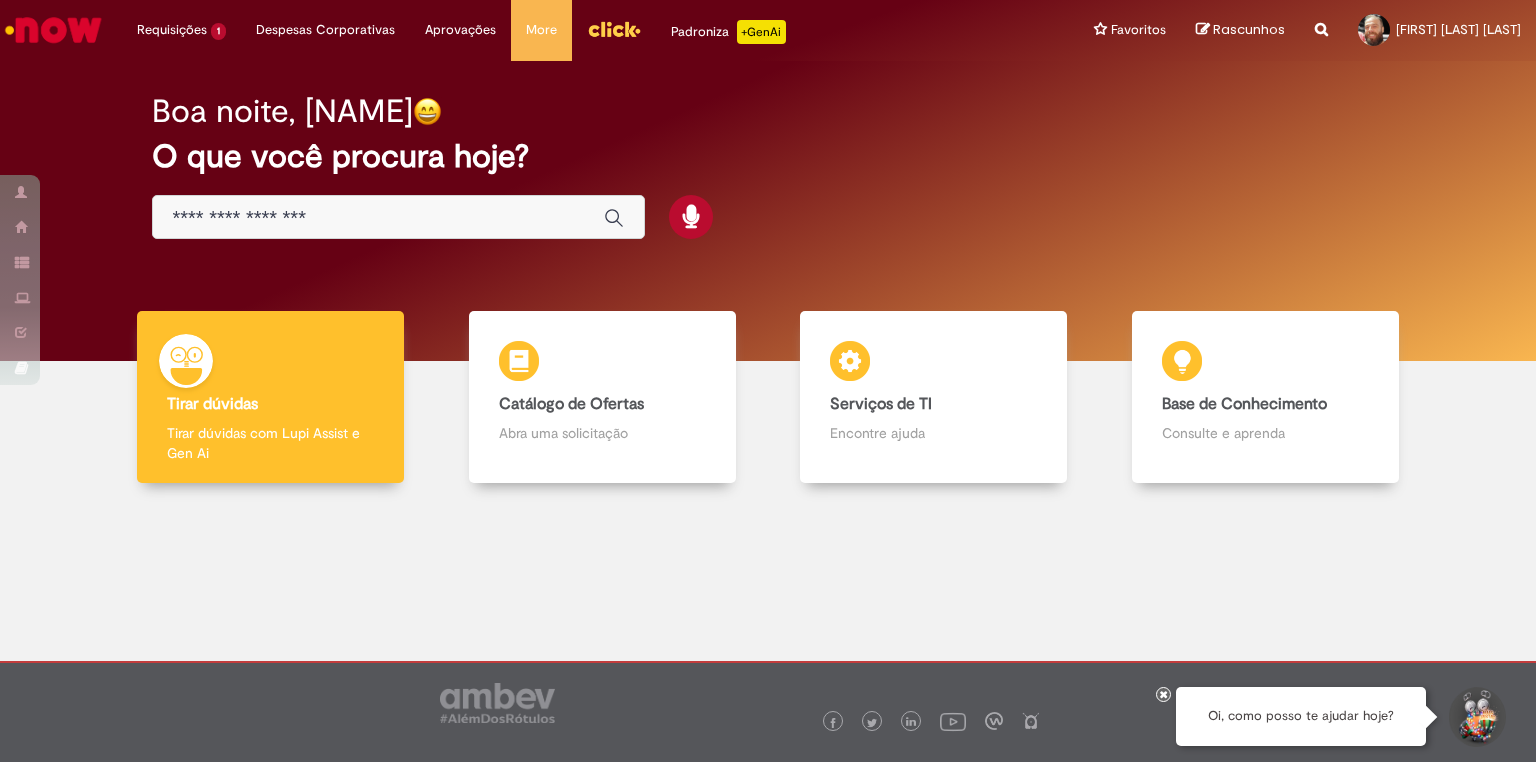scroll, scrollTop: 0, scrollLeft: 0, axis: both 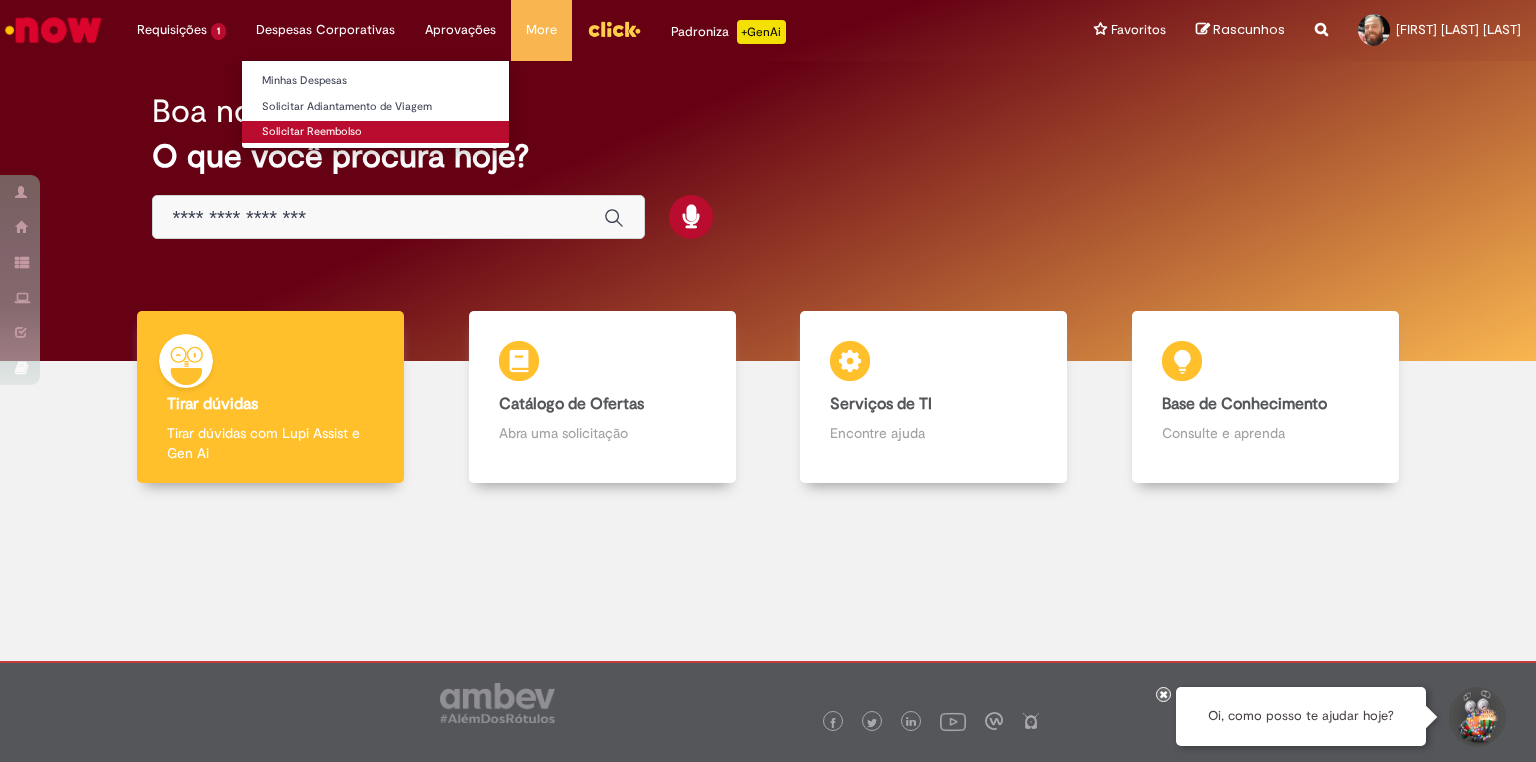 click on "Solicitar Reembolso" at bounding box center [375, 132] 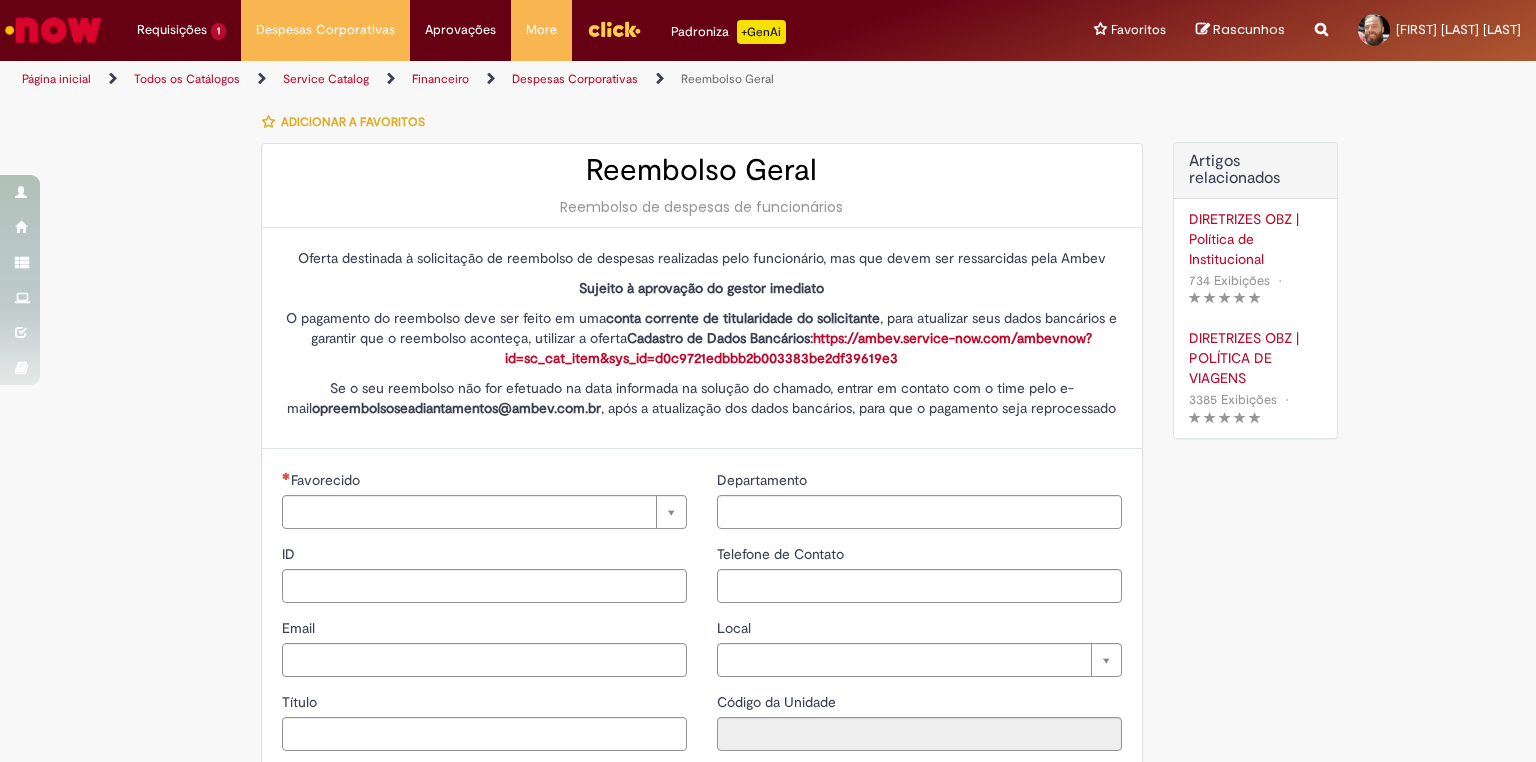 type on "********" 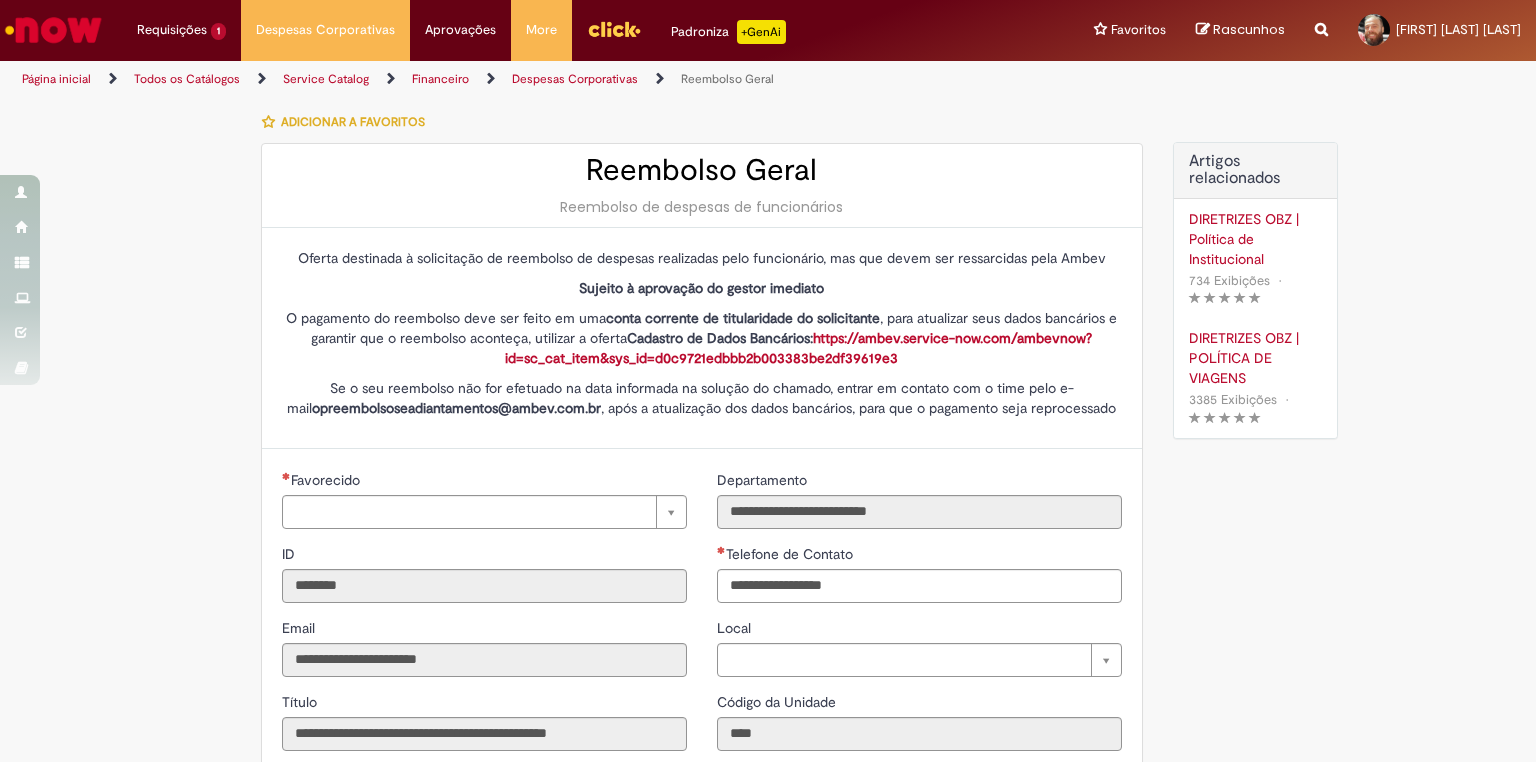 type on "**********" 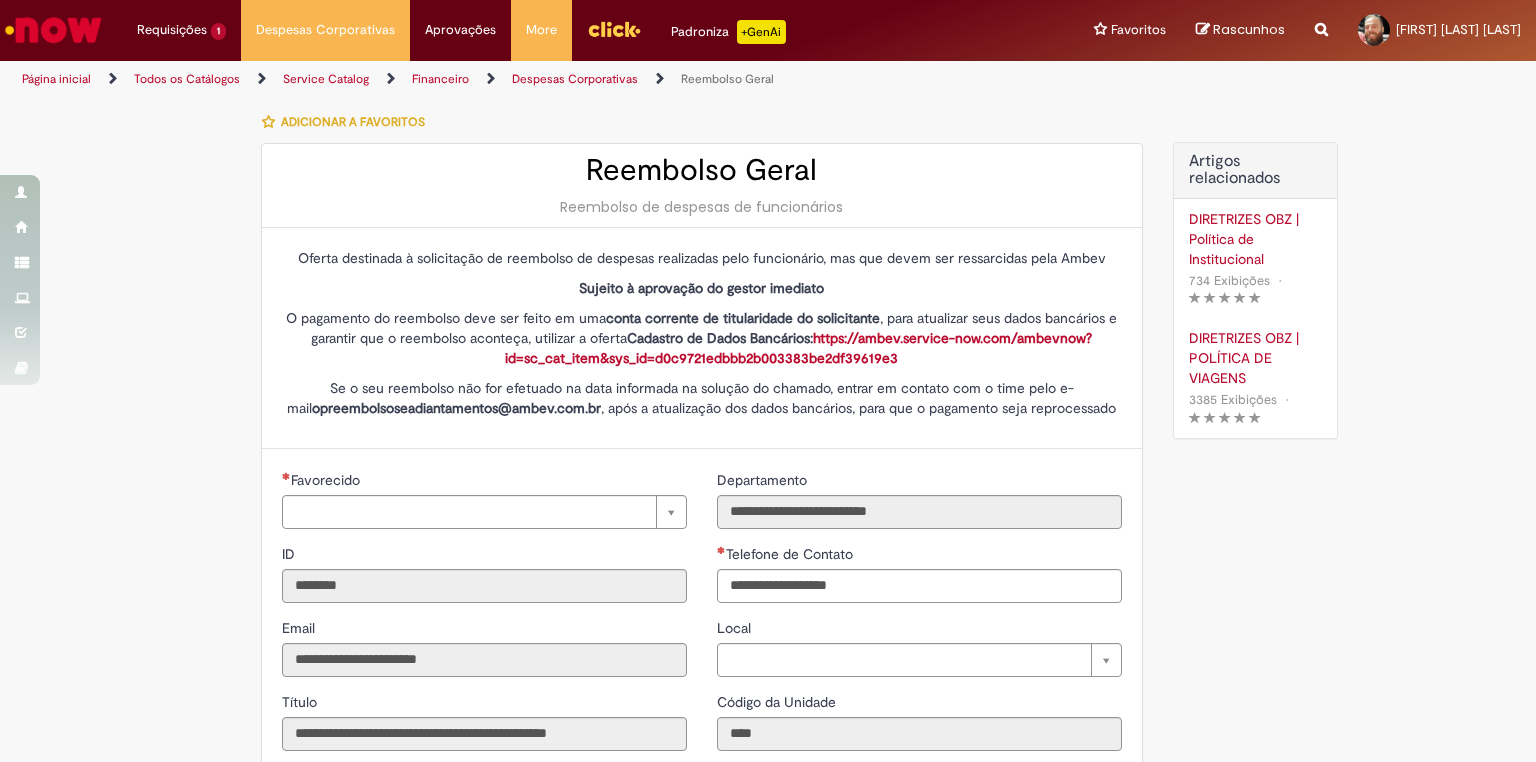 type on "**********" 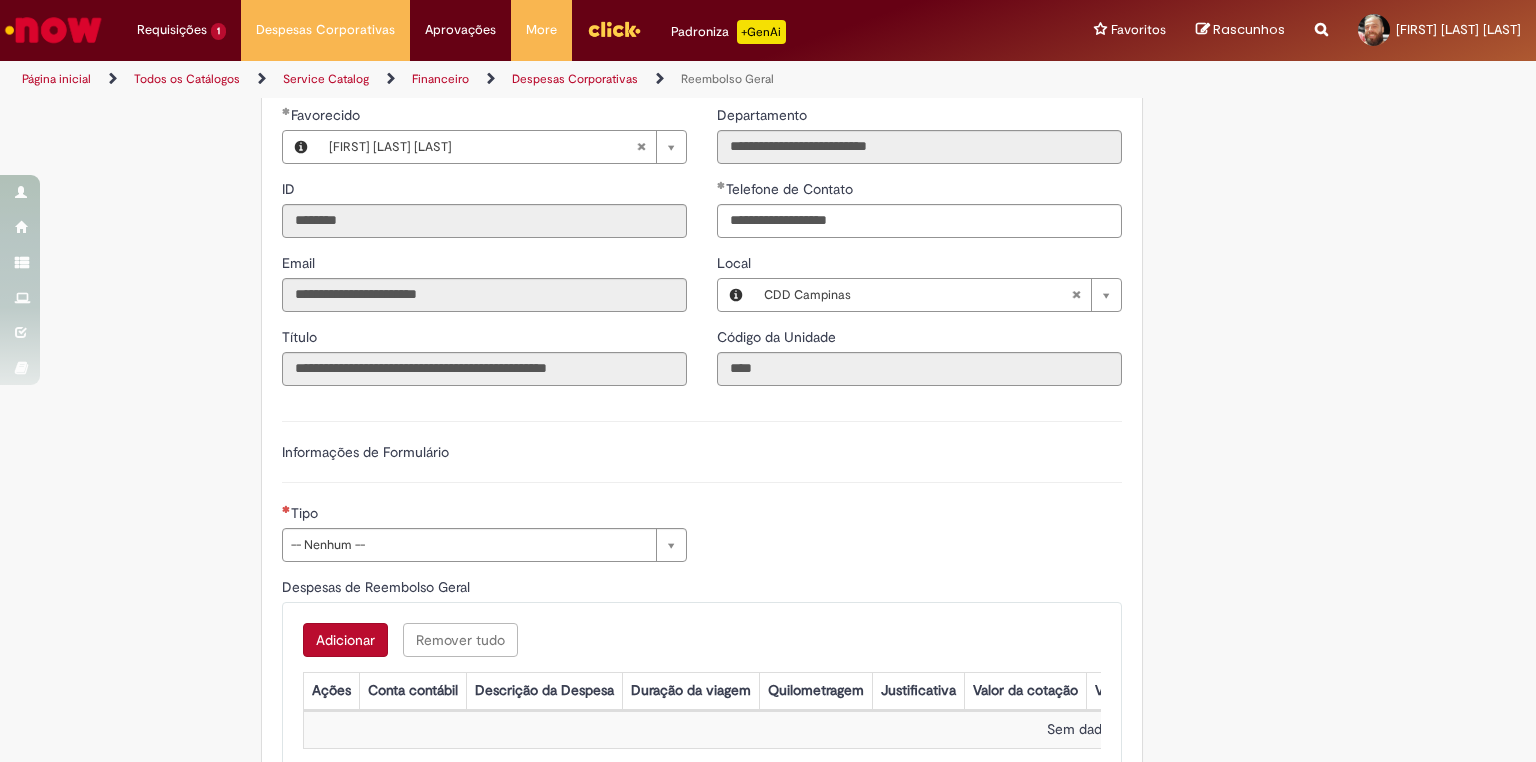 scroll, scrollTop: 376, scrollLeft: 0, axis: vertical 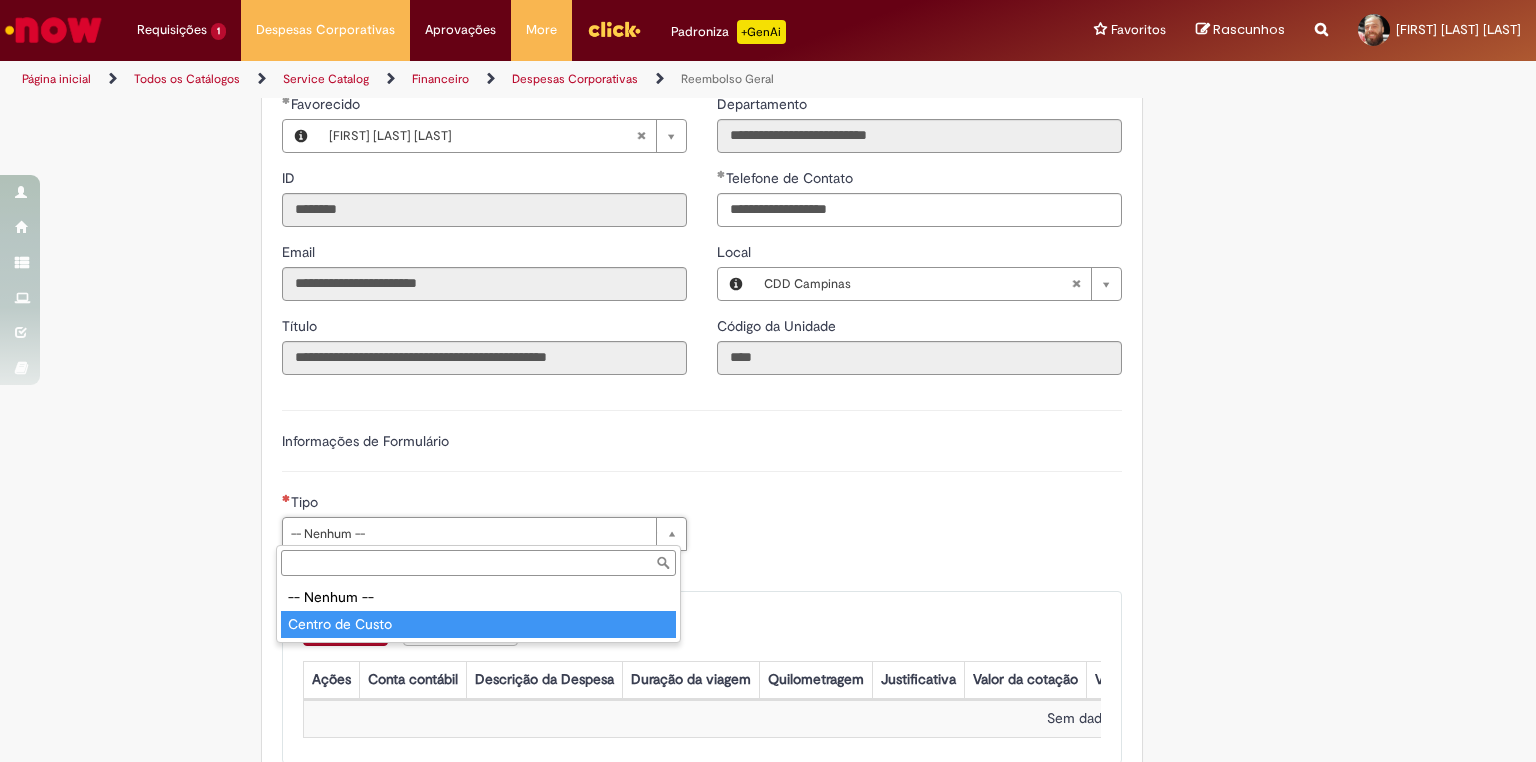 type on "**********" 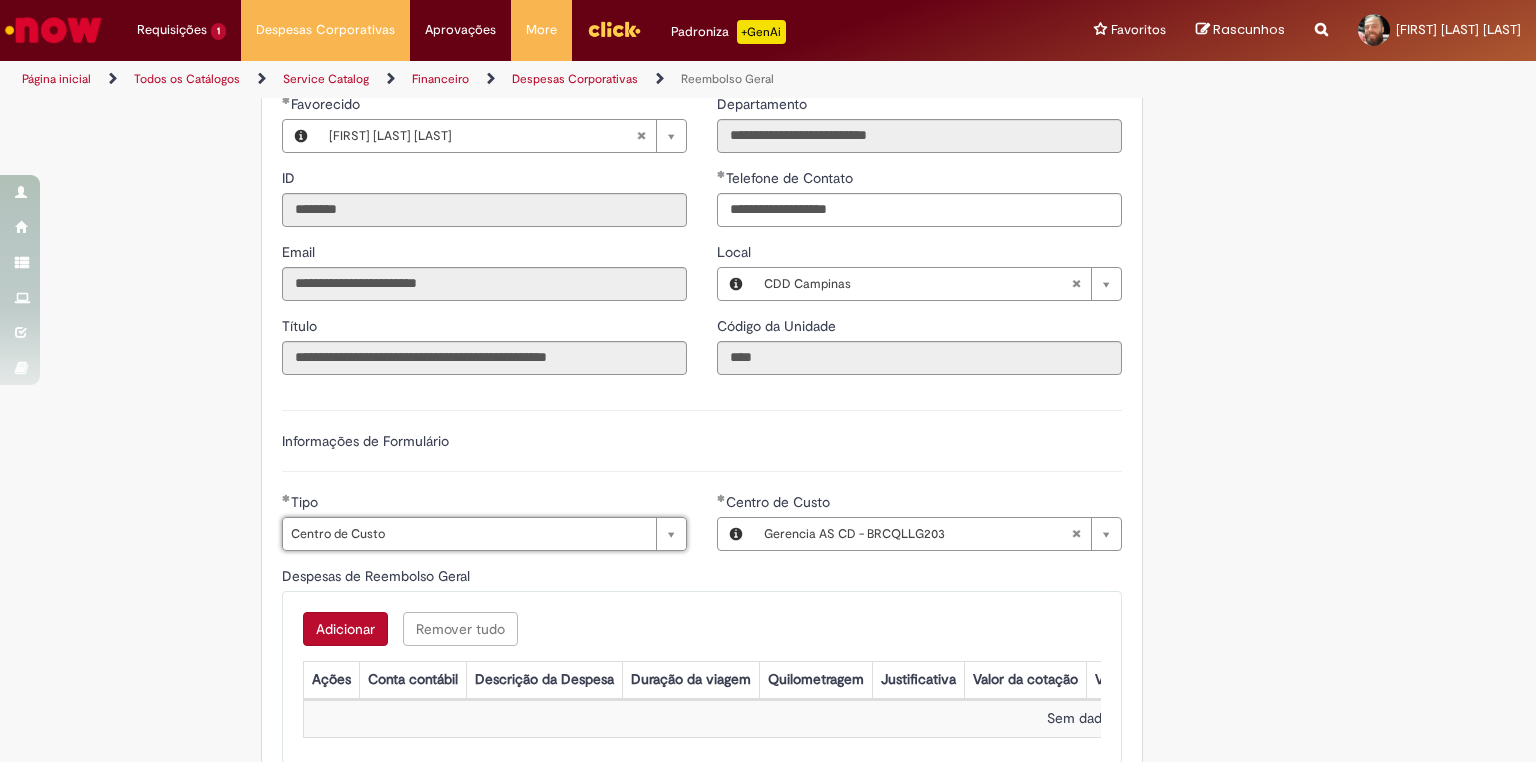 click on "Adicionar a Favoritos
Reembolso Geral
Reembolso de despesas de funcionários
Oferta destinada à solicitação de reembolso de despesas realizadas pelo funcionário, mas que devem ser ressarcidas pela Ambev
Sujeito à aprovação do gestor imediato
O pagamento do reembolso deve ser feito em uma  conta corrente de titularidade do solicitante , para atualizar seus dados bancários e garantir que o reembolso aconteça, utilizar a oferta  Cadastro de Dados Bancários:  https://ambev.service-now.com/ambevnow?id=sc_cat_item&sys_id=d0c9721edbbb2b003383be2df39619e3
Se o seu reembolso não for efetuado na data informada na solução do chamado, entrar em contato com o time pelo e-mail  opreembolsoseadiantamentos@ambev.com.br , após a atualização dos dados bancários, para que o pagamento seja reprocessado
sap a integrar ** Country Code **" at bounding box center (768, 414) 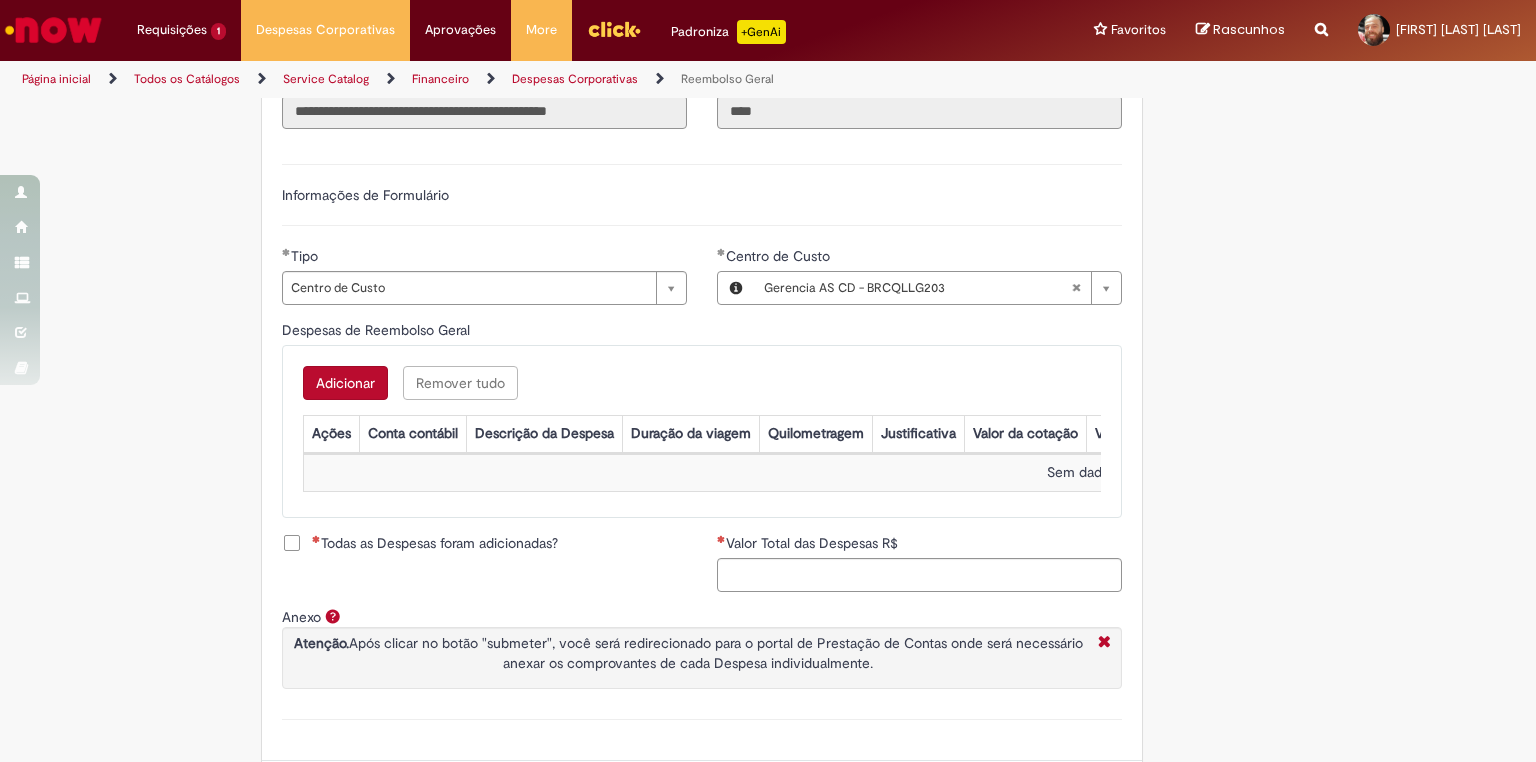 scroll, scrollTop: 628, scrollLeft: 0, axis: vertical 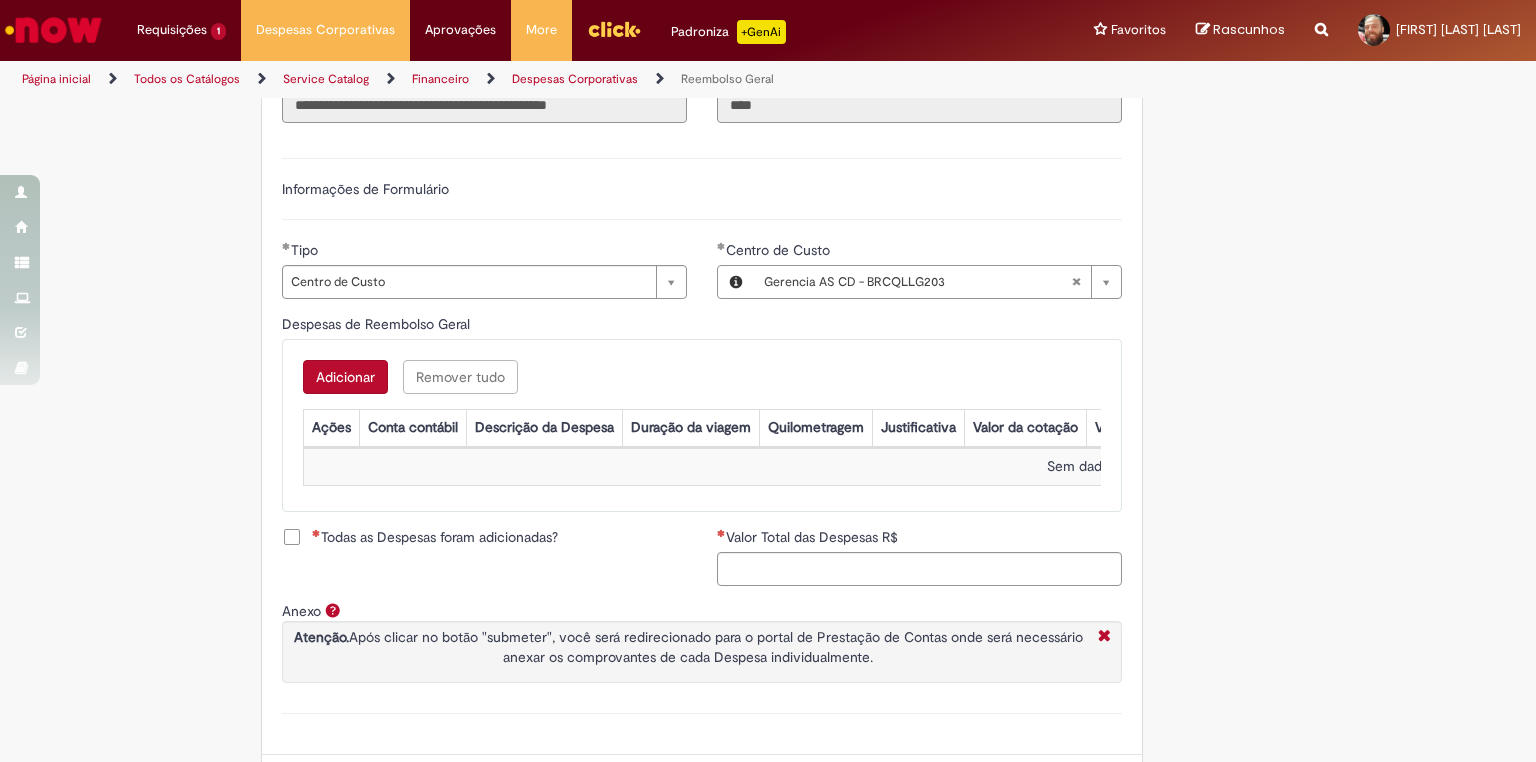 click on "Adicionar" at bounding box center (345, 377) 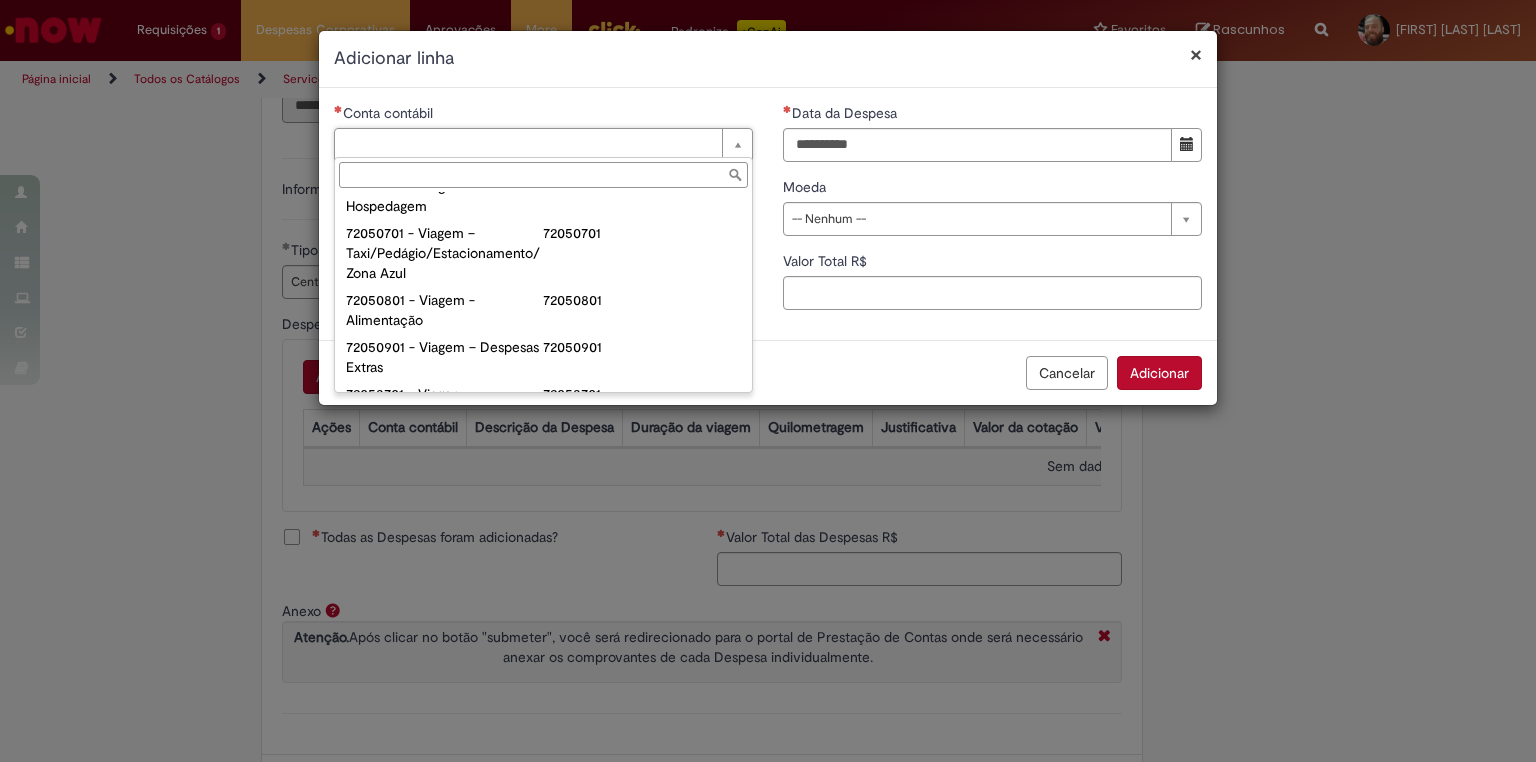 scroll, scrollTop: 1160, scrollLeft: 0, axis: vertical 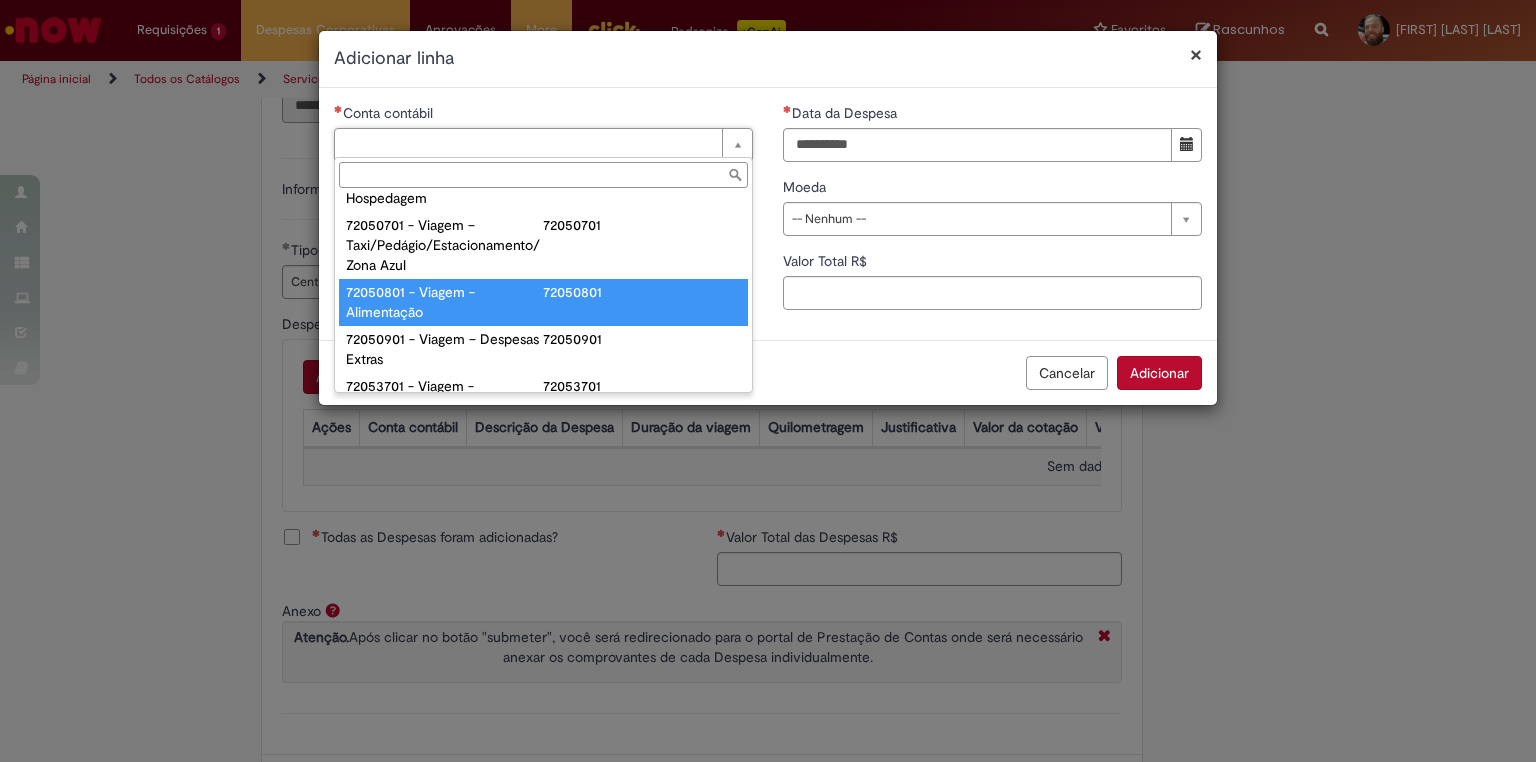 type on "**********" 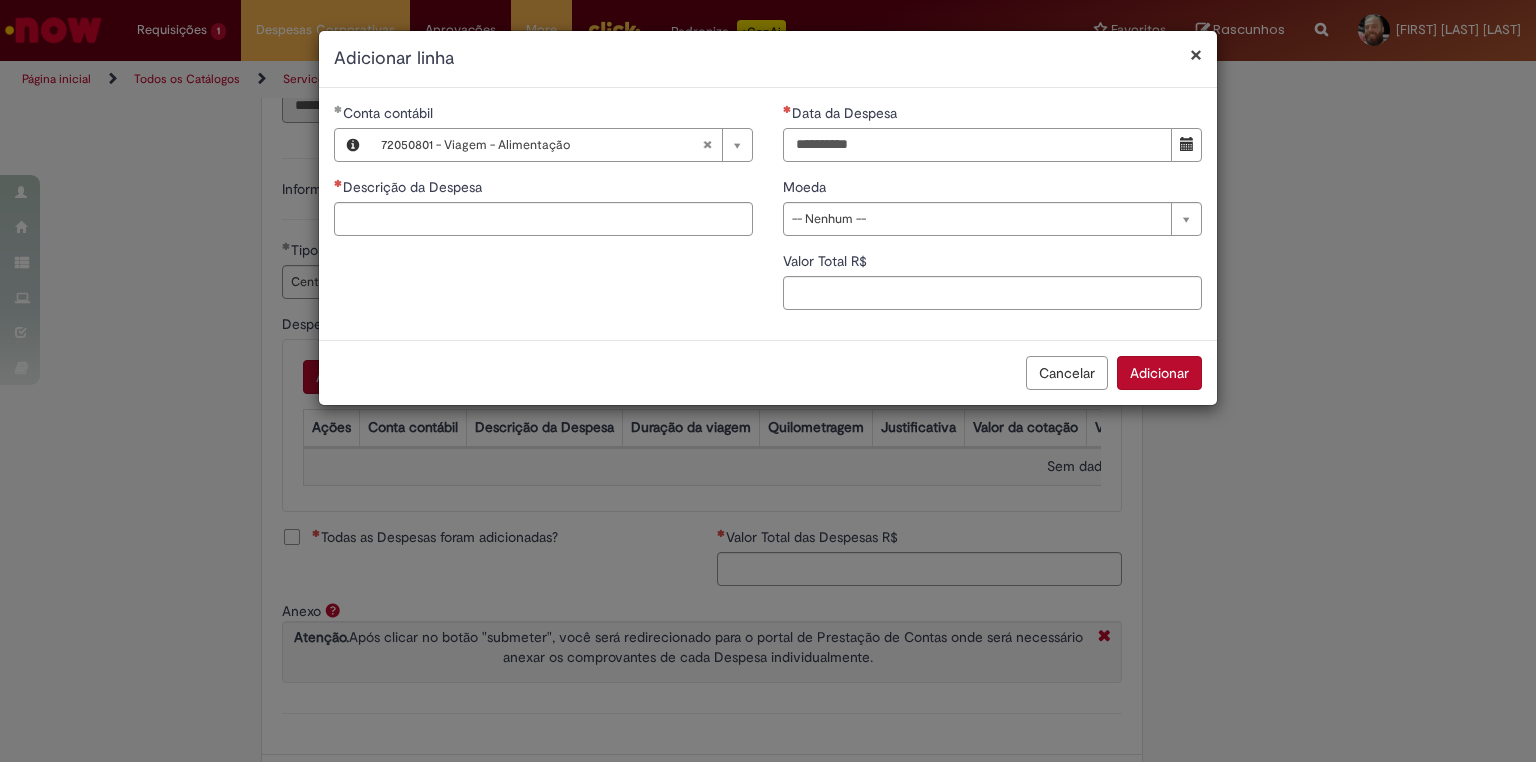 click on "Data da Despesa" at bounding box center (977, 145) 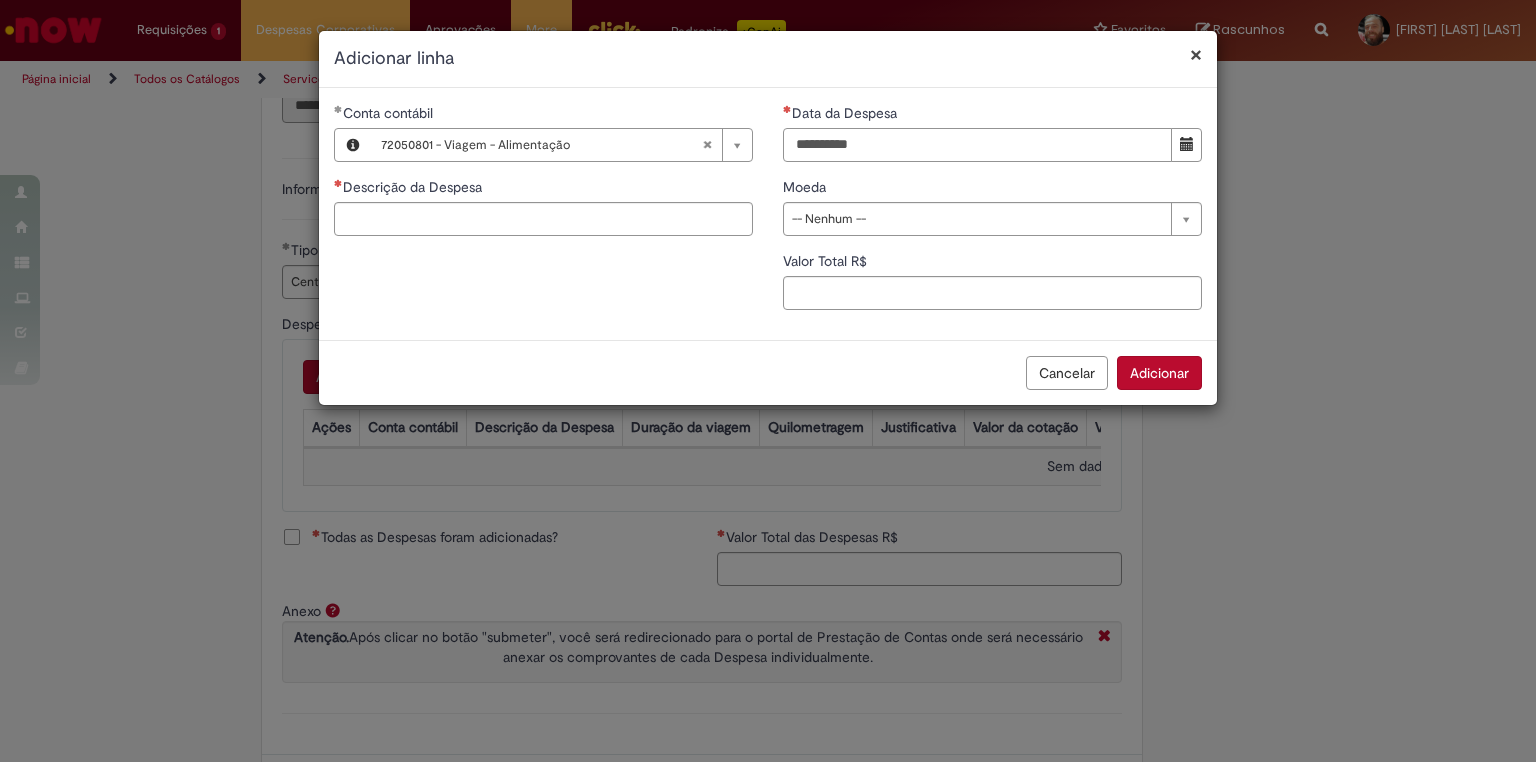 type on "**********" 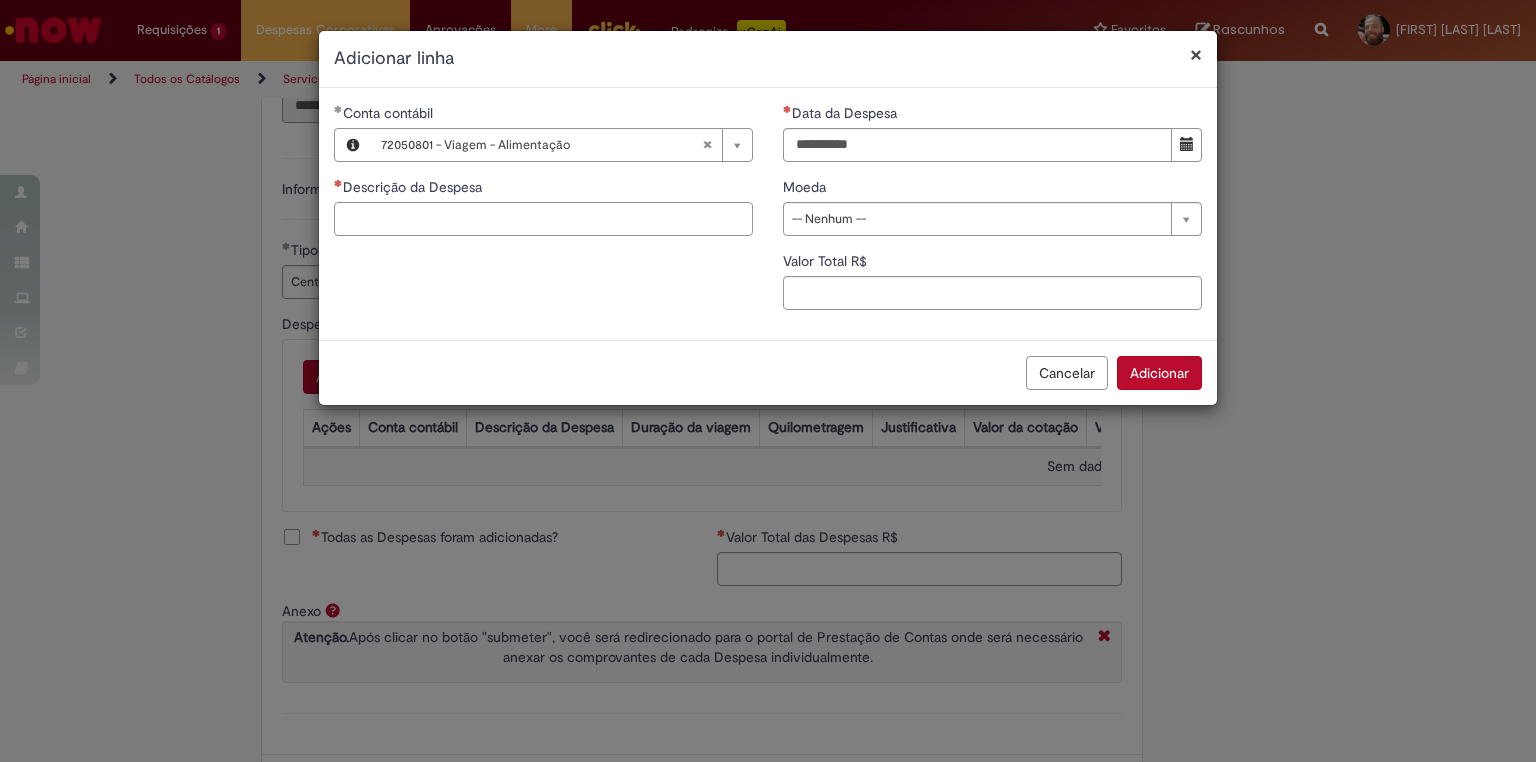 click on "Descrição da Despesa" at bounding box center (543, 219) 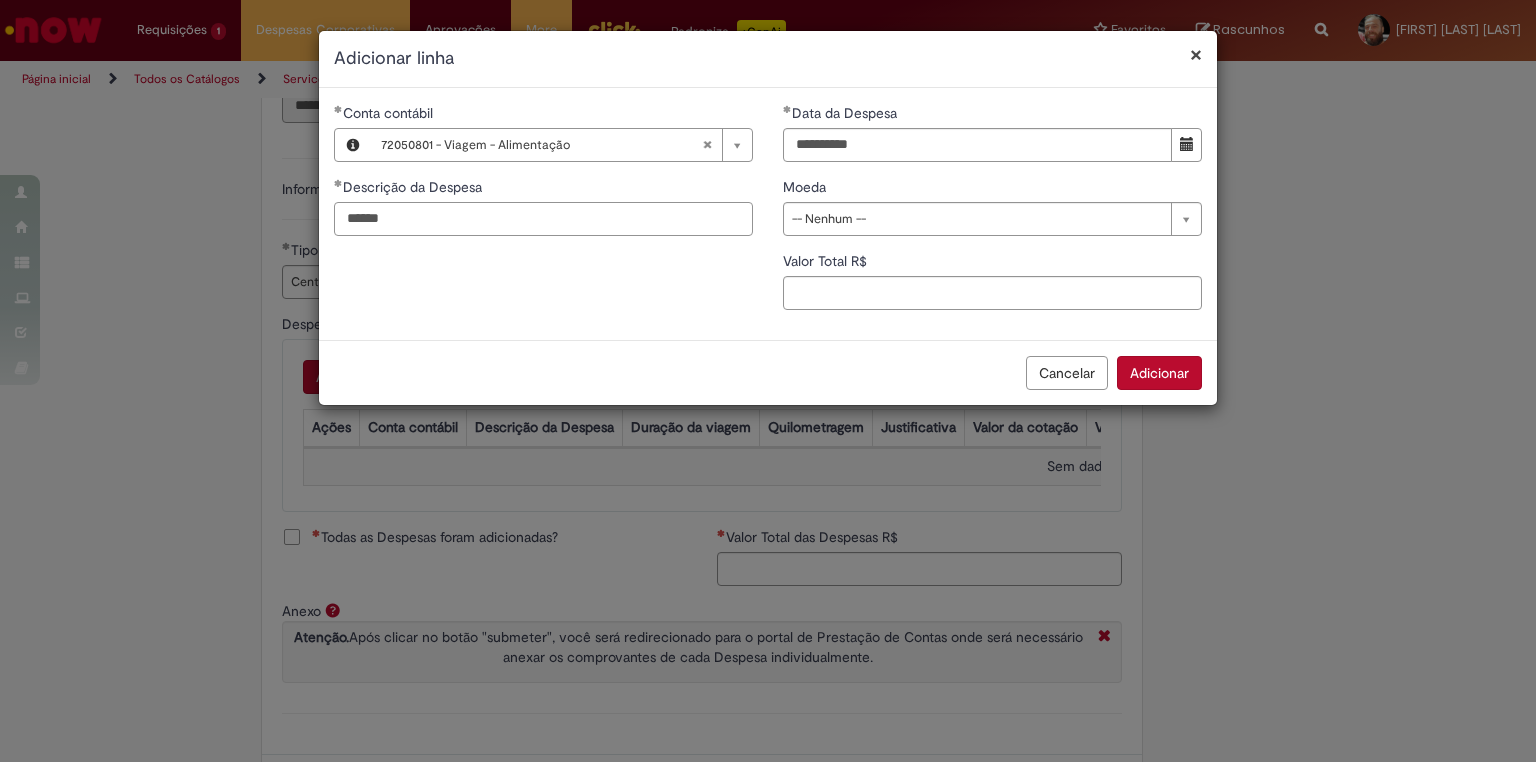 type on "******" 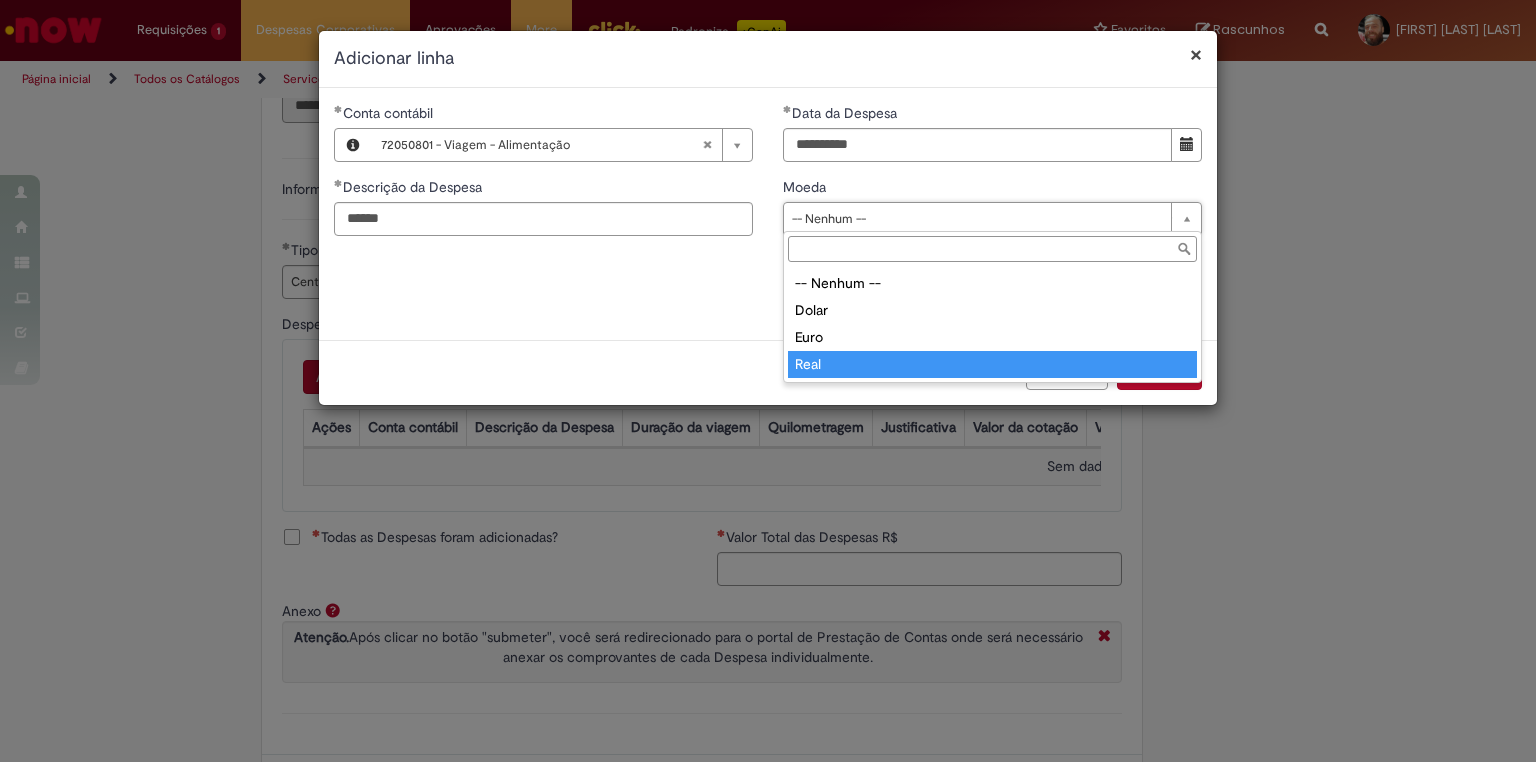 type on "****" 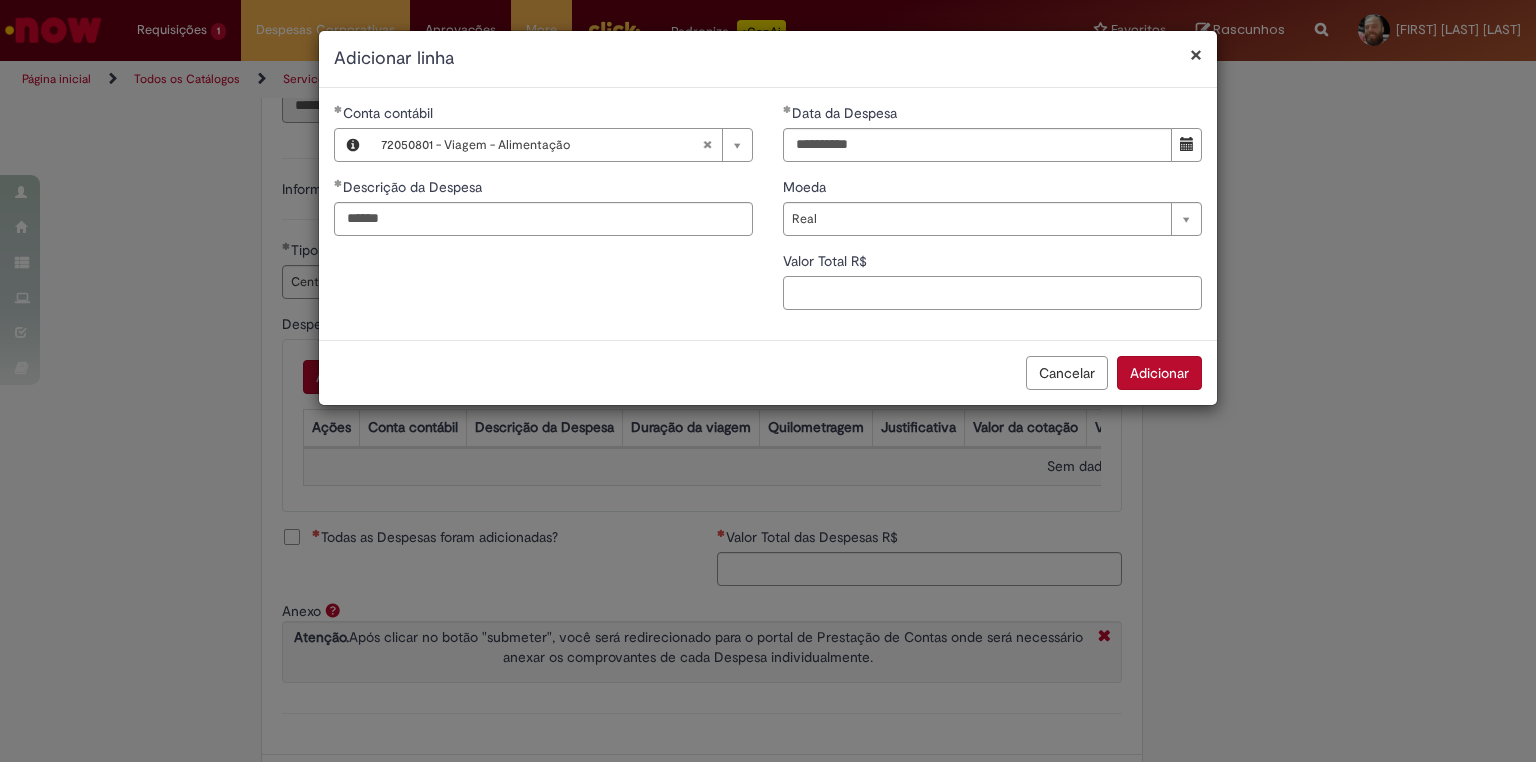 click on "Valor Total R$" at bounding box center (992, 293) 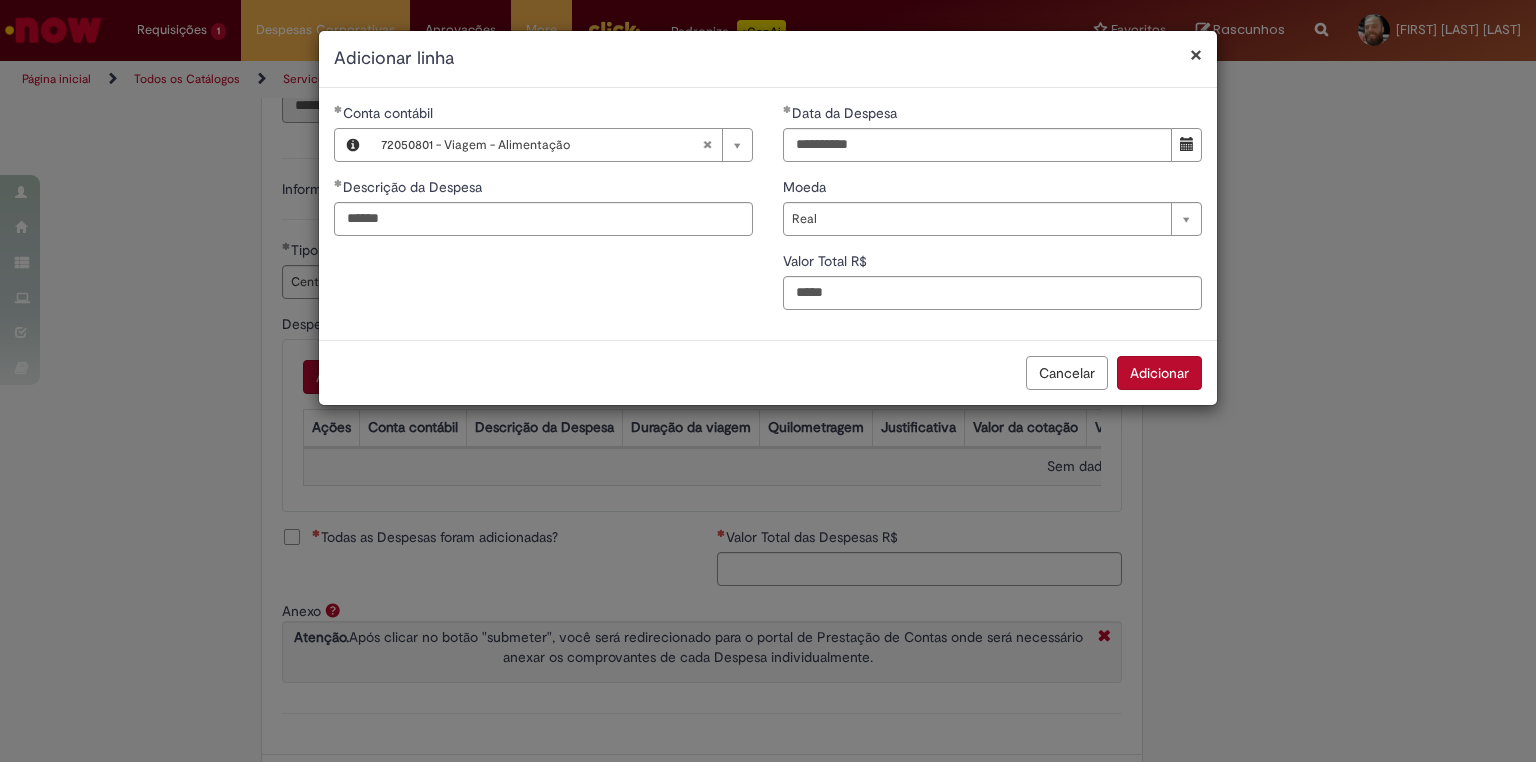 type on "****" 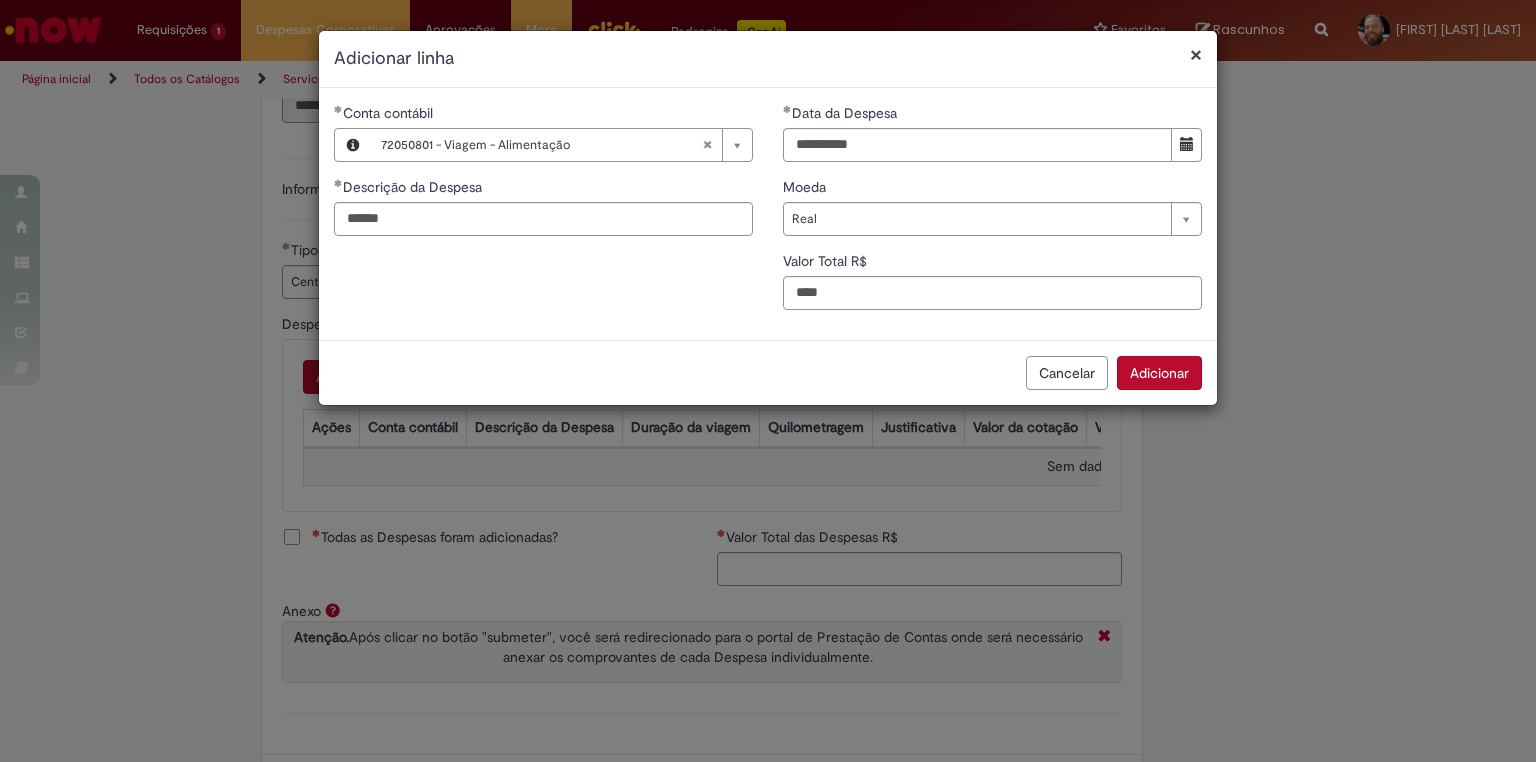 click on "Adicionar" at bounding box center [1159, 373] 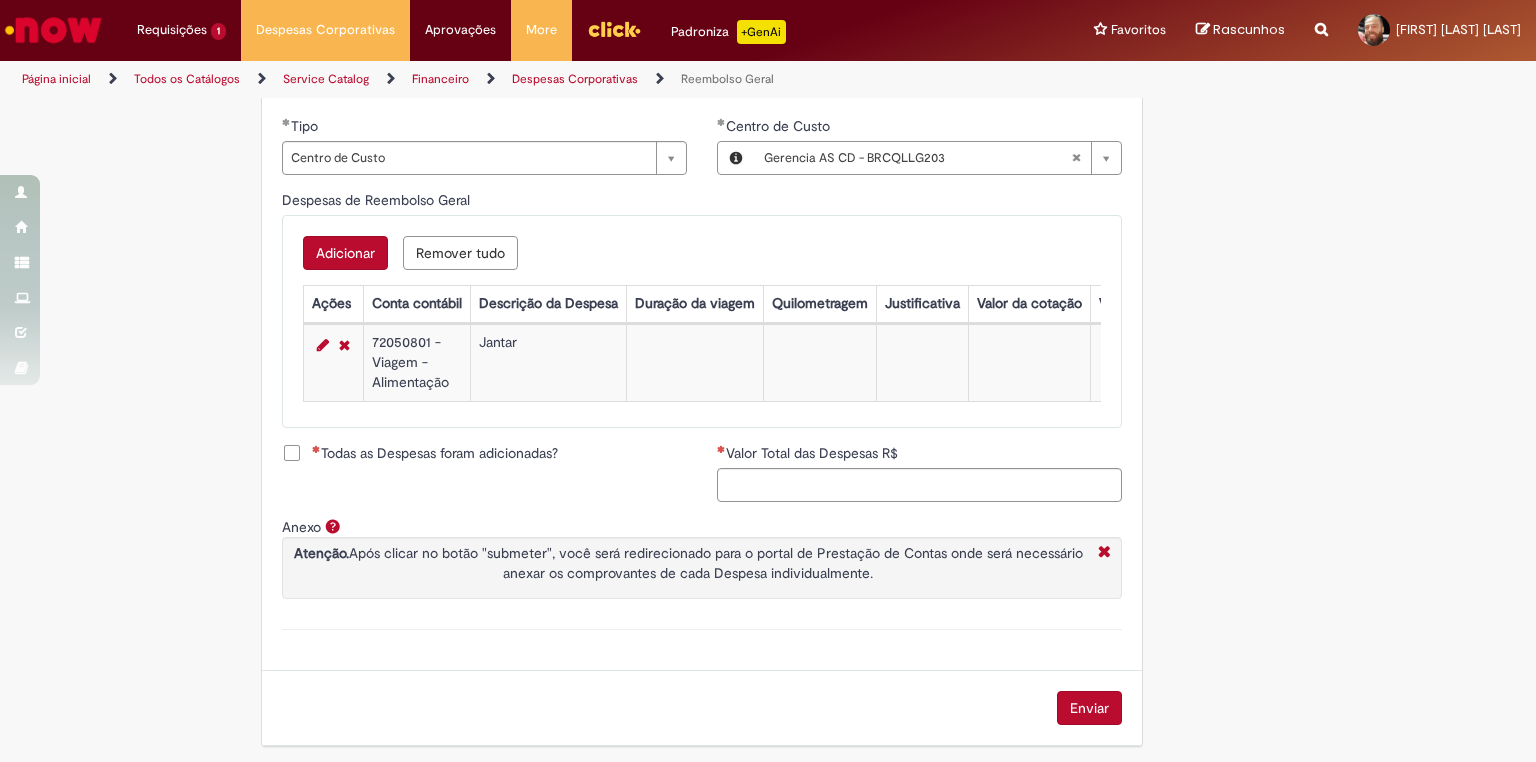 scroll, scrollTop: 762, scrollLeft: 0, axis: vertical 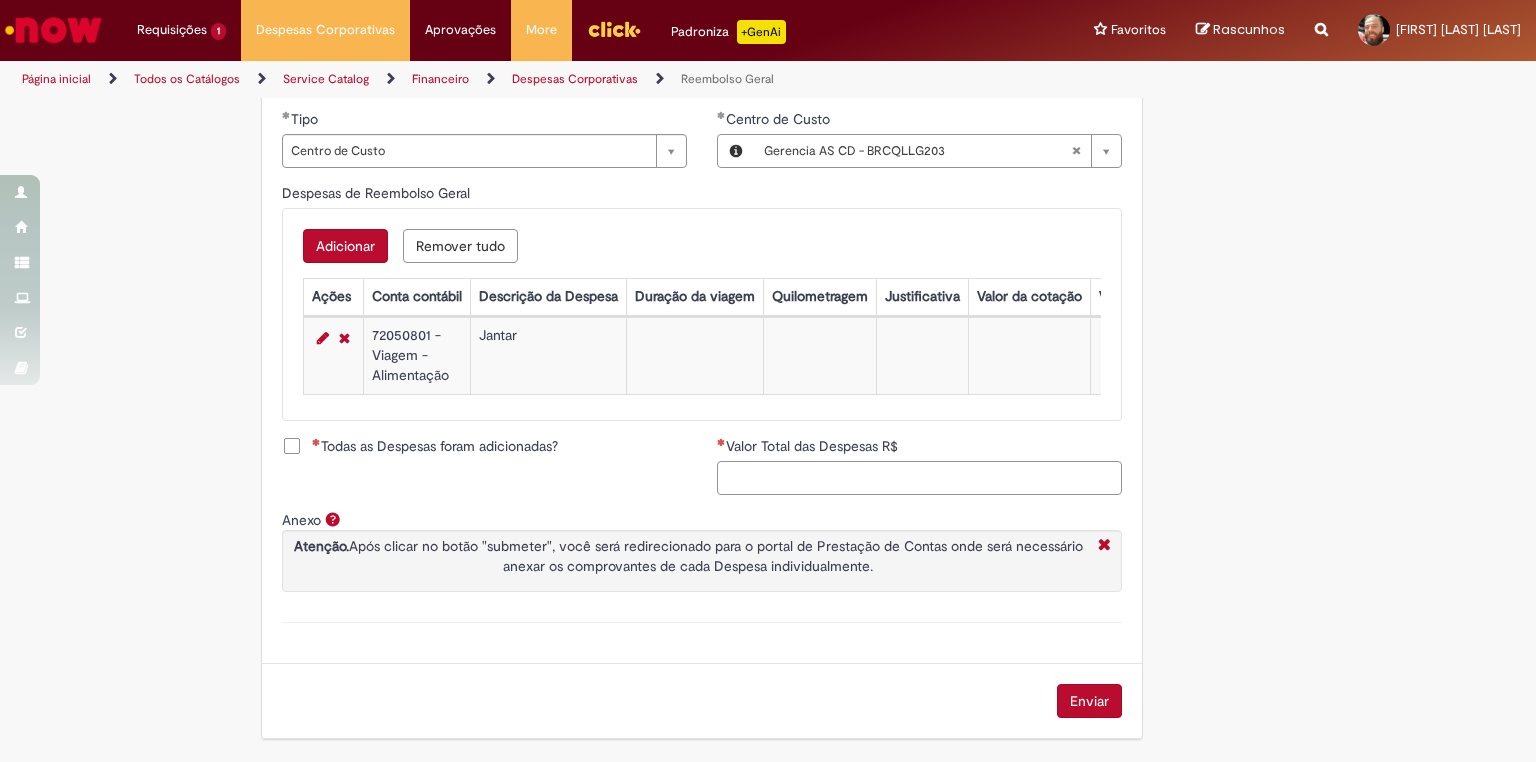 click on "Valor Total das Despesas R$" at bounding box center (919, 478) 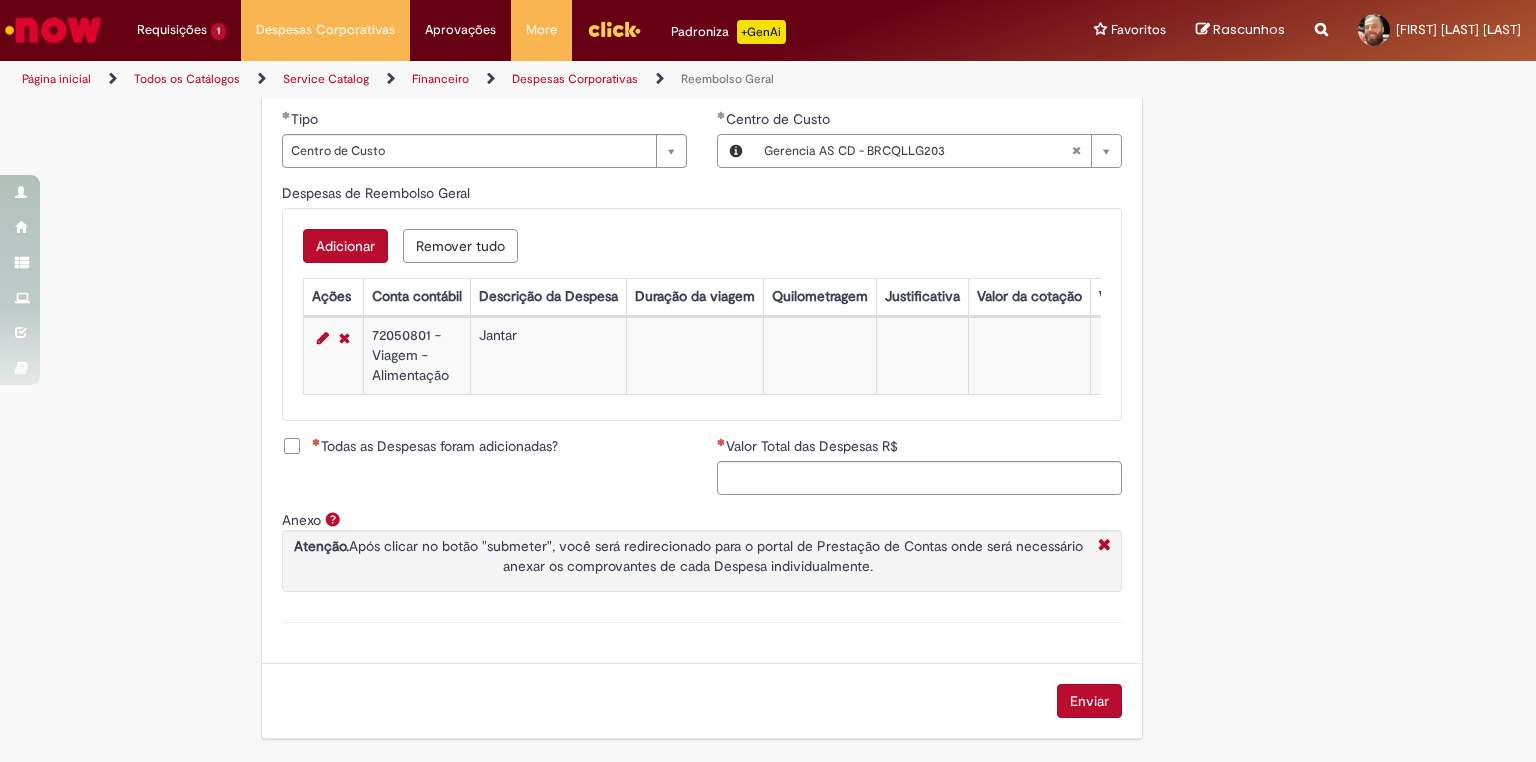 click on "Todas as Despesas foram adicionadas?" at bounding box center [435, 446] 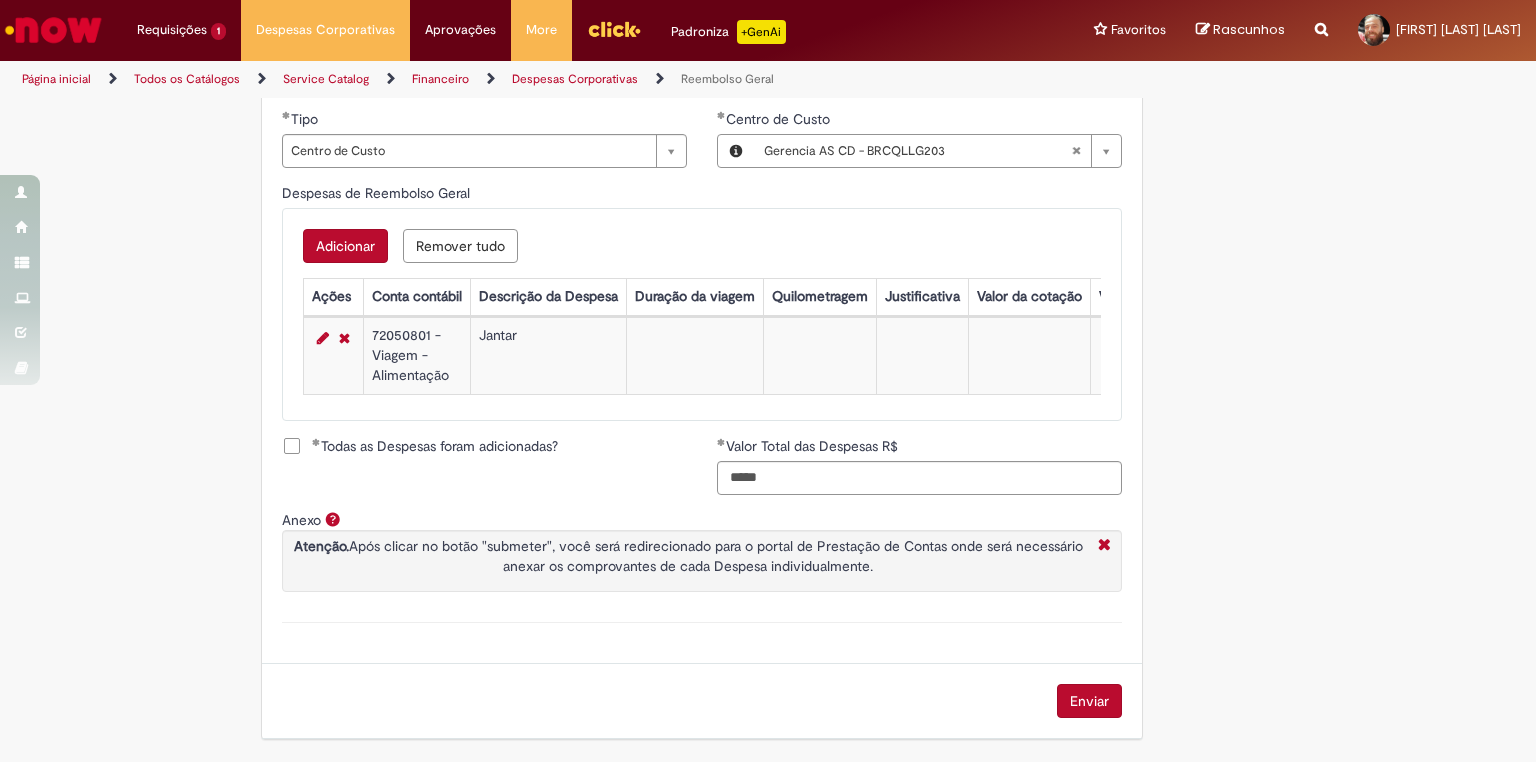 click on "Enviar" at bounding box center (1089, 701) 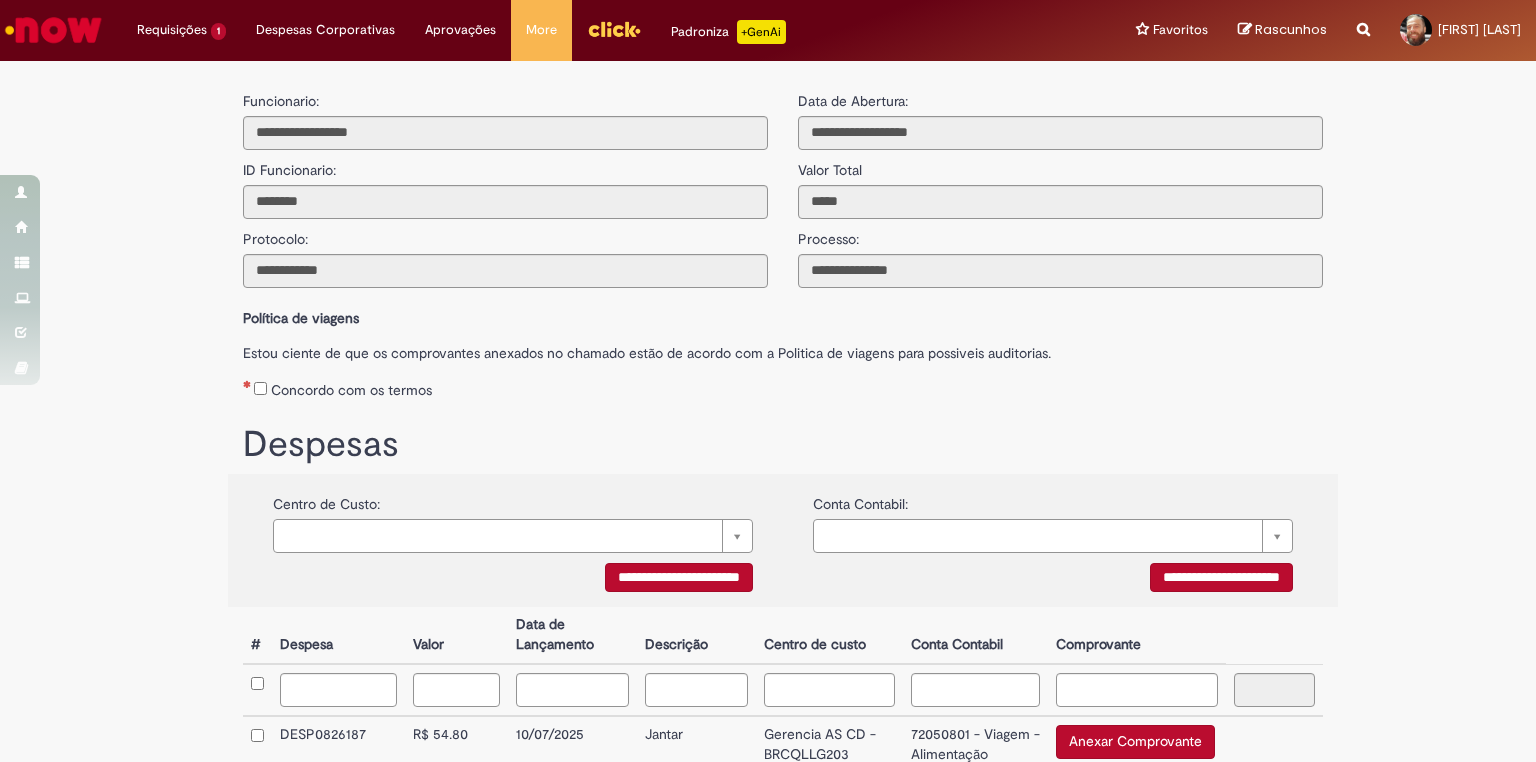 scroll, scrollTop: 0, scrollLeft: 0, axis: both 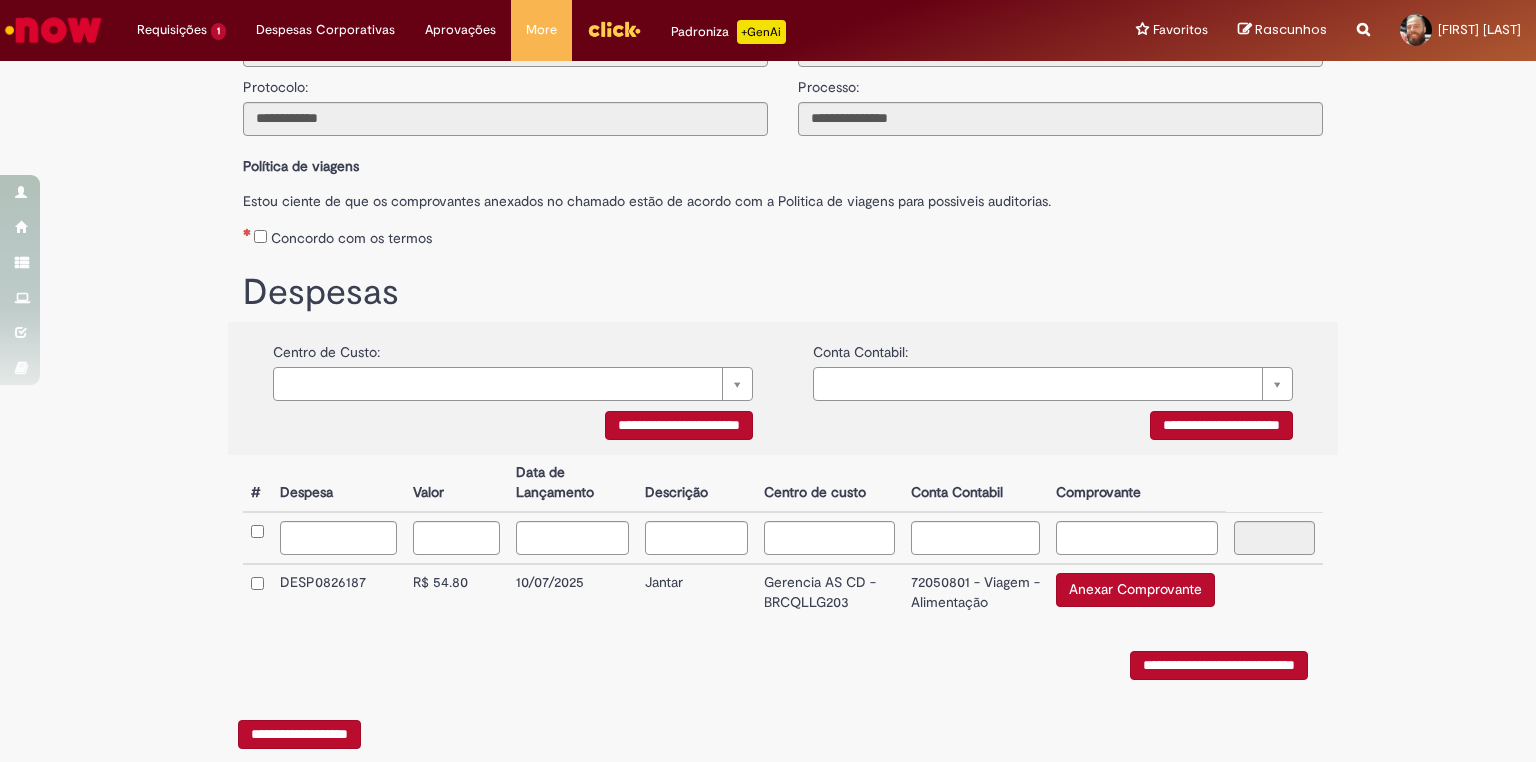 click on "Anexar Comprovante" at bounding box center (1135, 590) 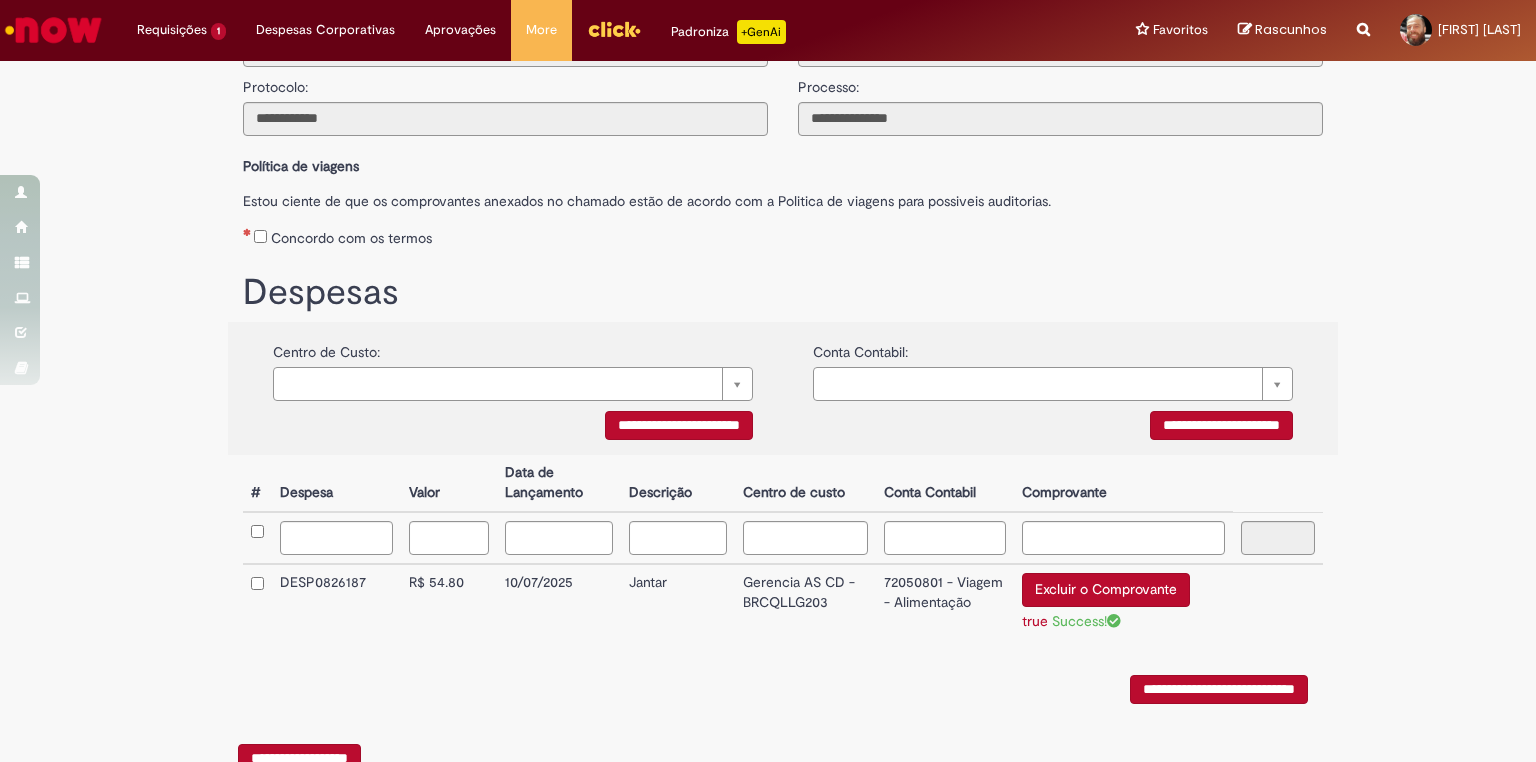 scroll, scrollTop: 220, scrollLeft: 0, axis: vertical 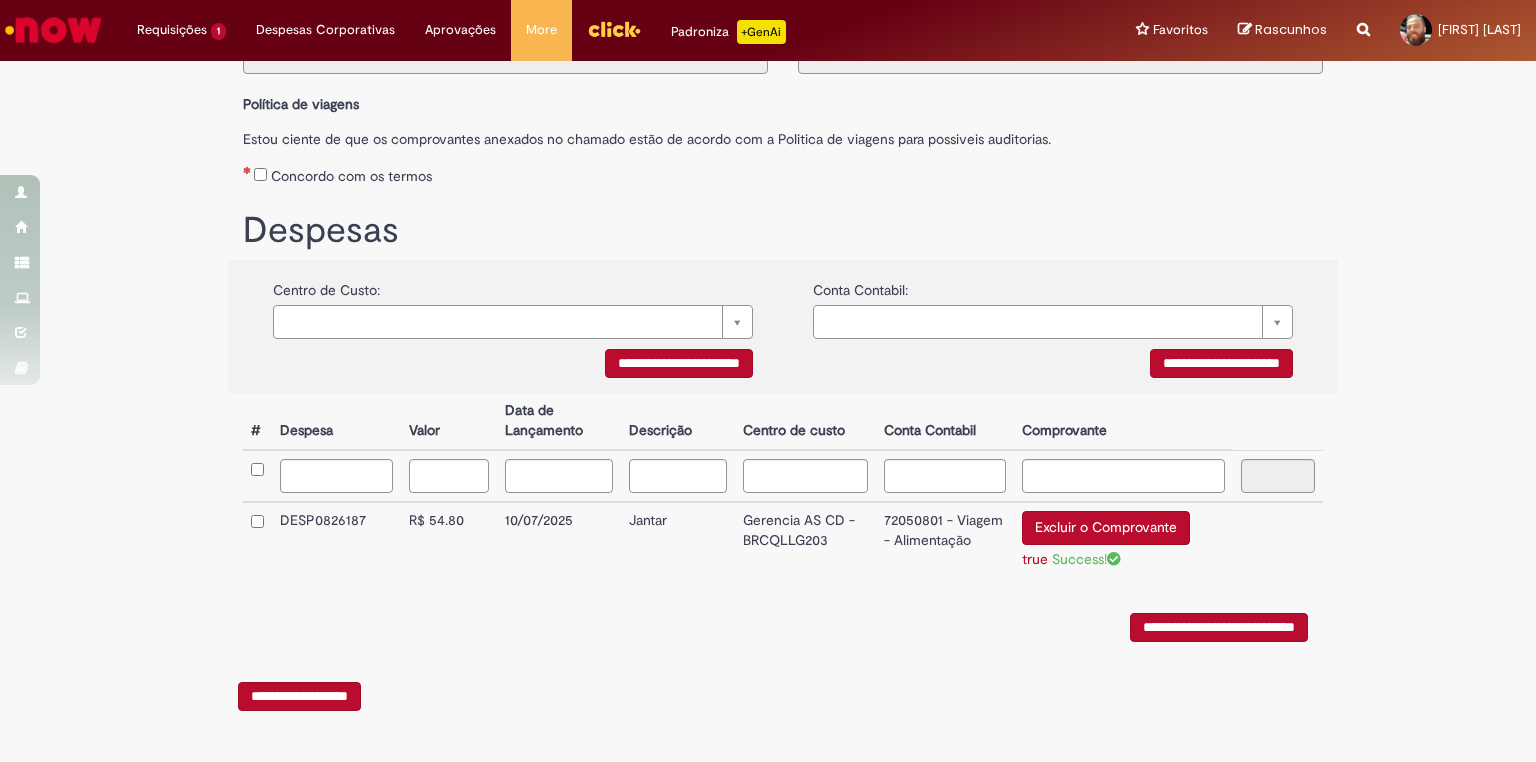 click on "**********" at bounding box center [1219, 627] 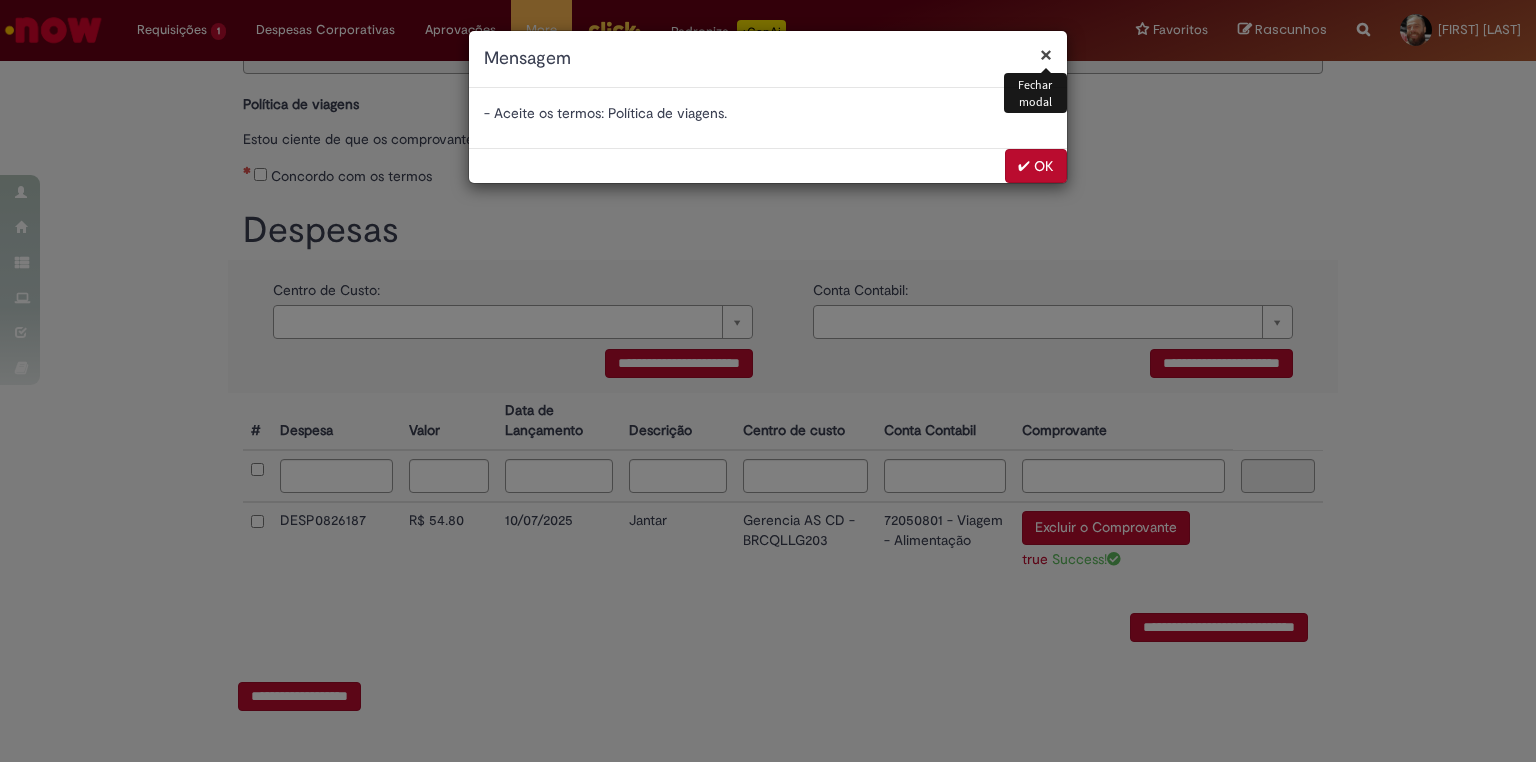 click on "✔ OK" at bounding box center [1036, 166] 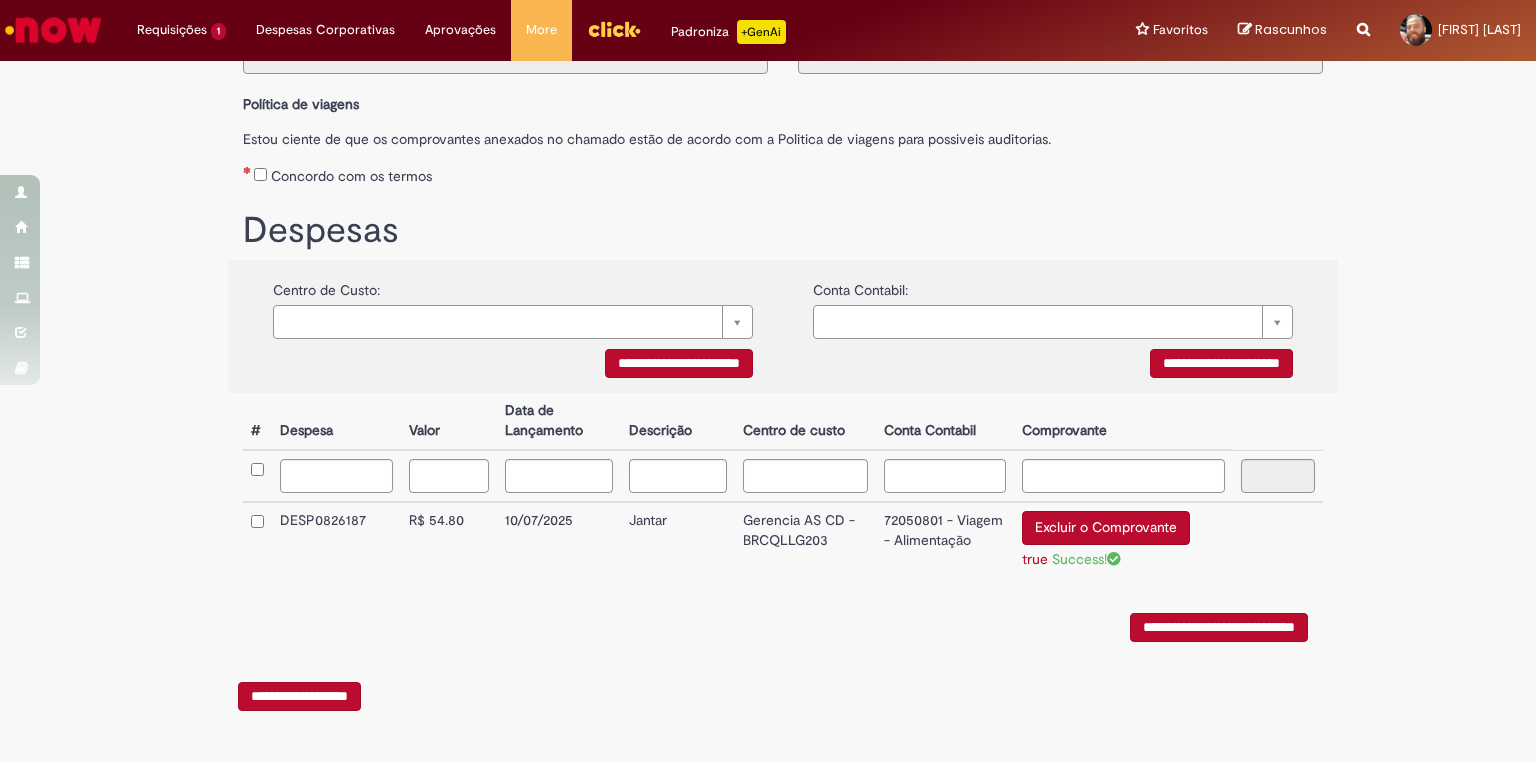 click on "**********" at bounding box center [1219, 627] 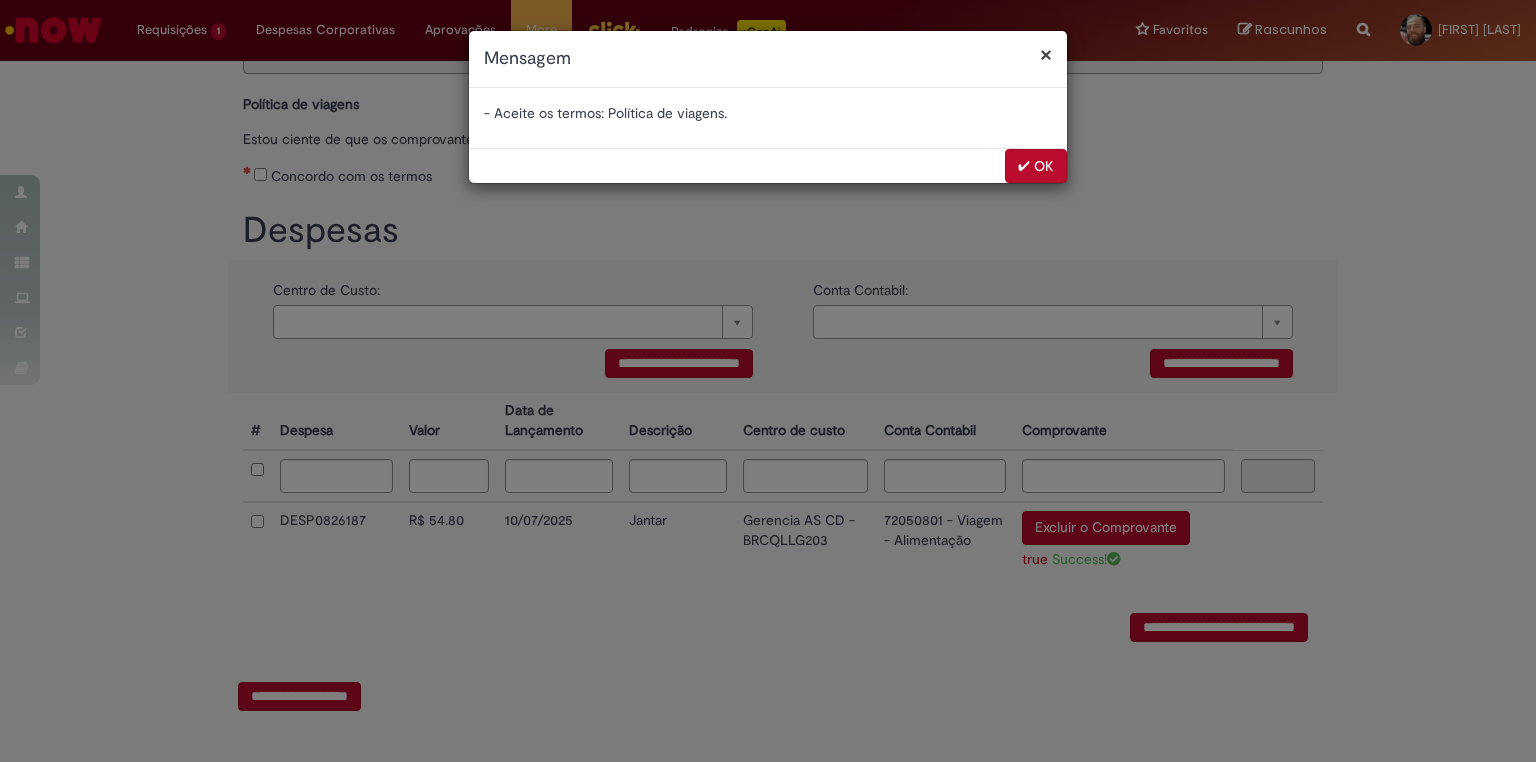 click on "✔ OK" at bounding box center [1036, 166] 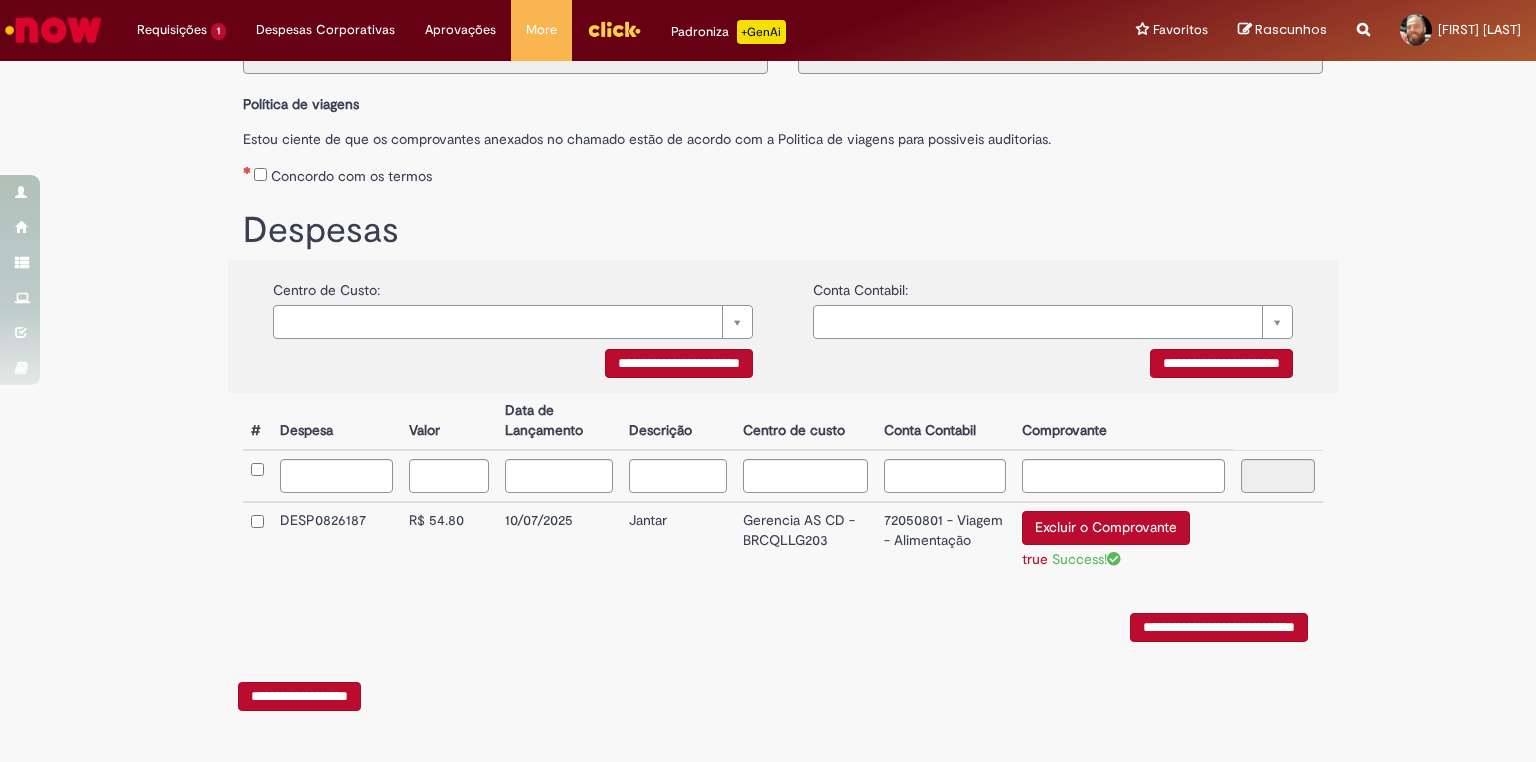 click on "**********" at bounding box center [1219, 627] 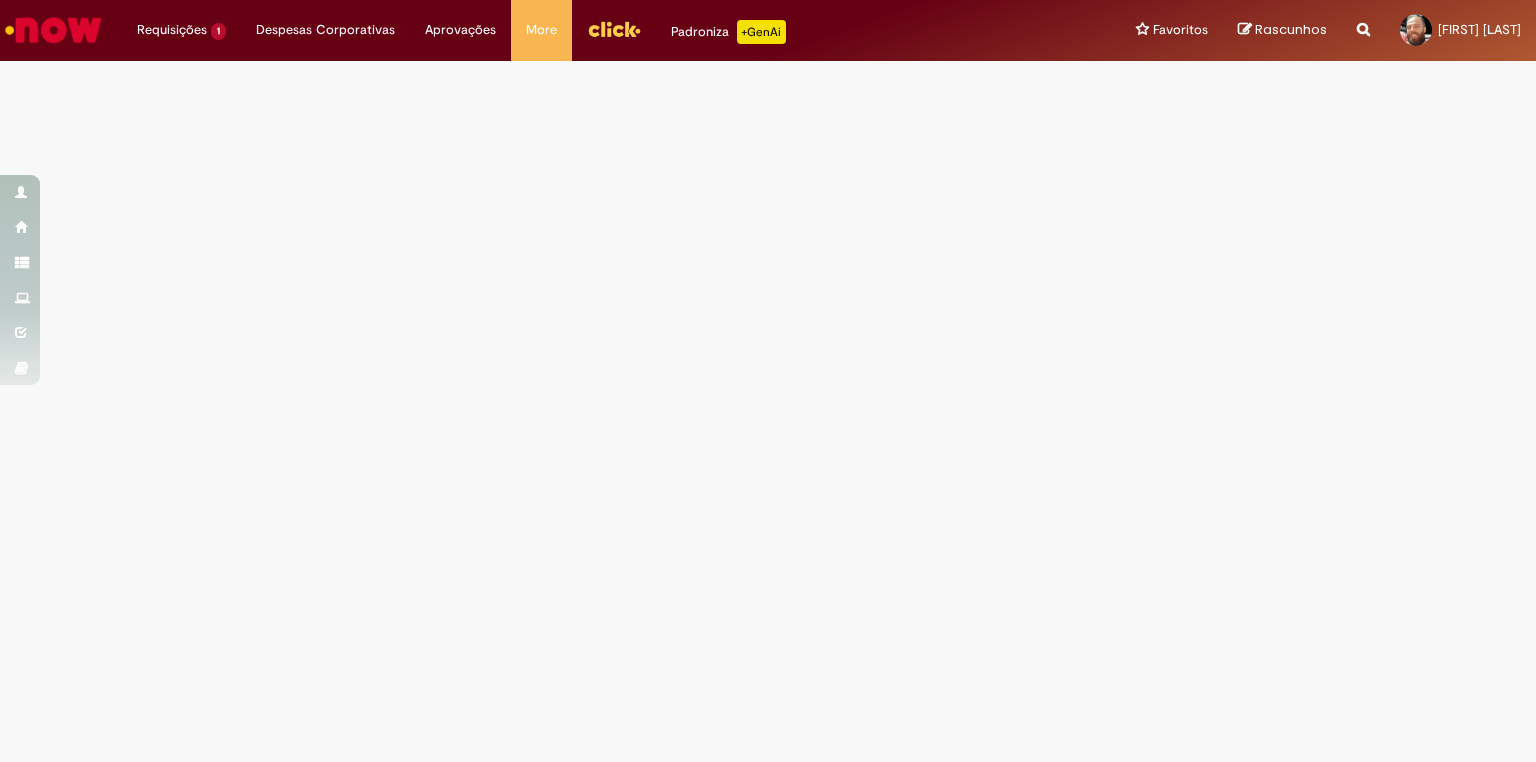 scroll, scrollTop: 0, scrollLeft: 0, axis: both 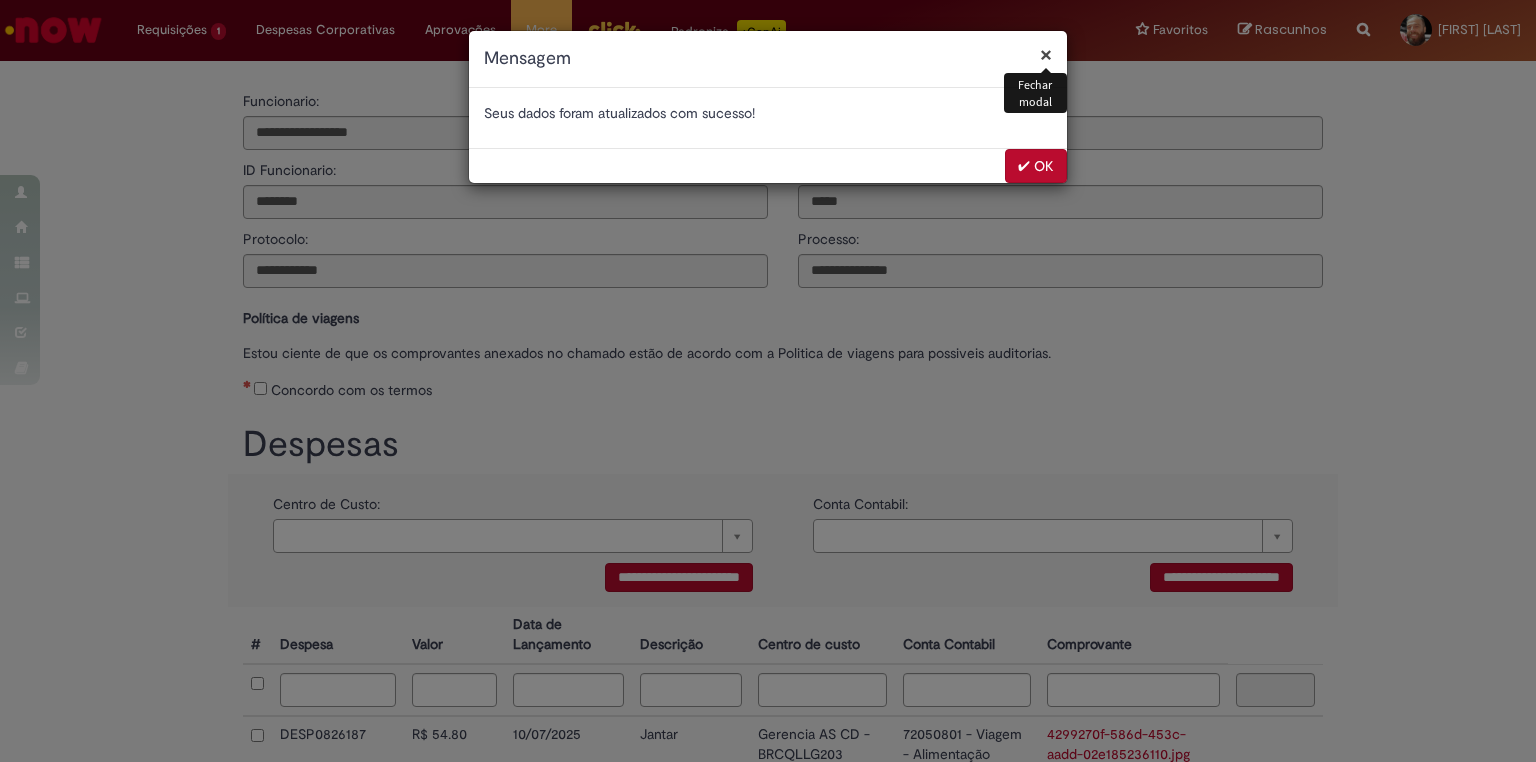 click on "✔ OK" at bounding box center (1036, 166) 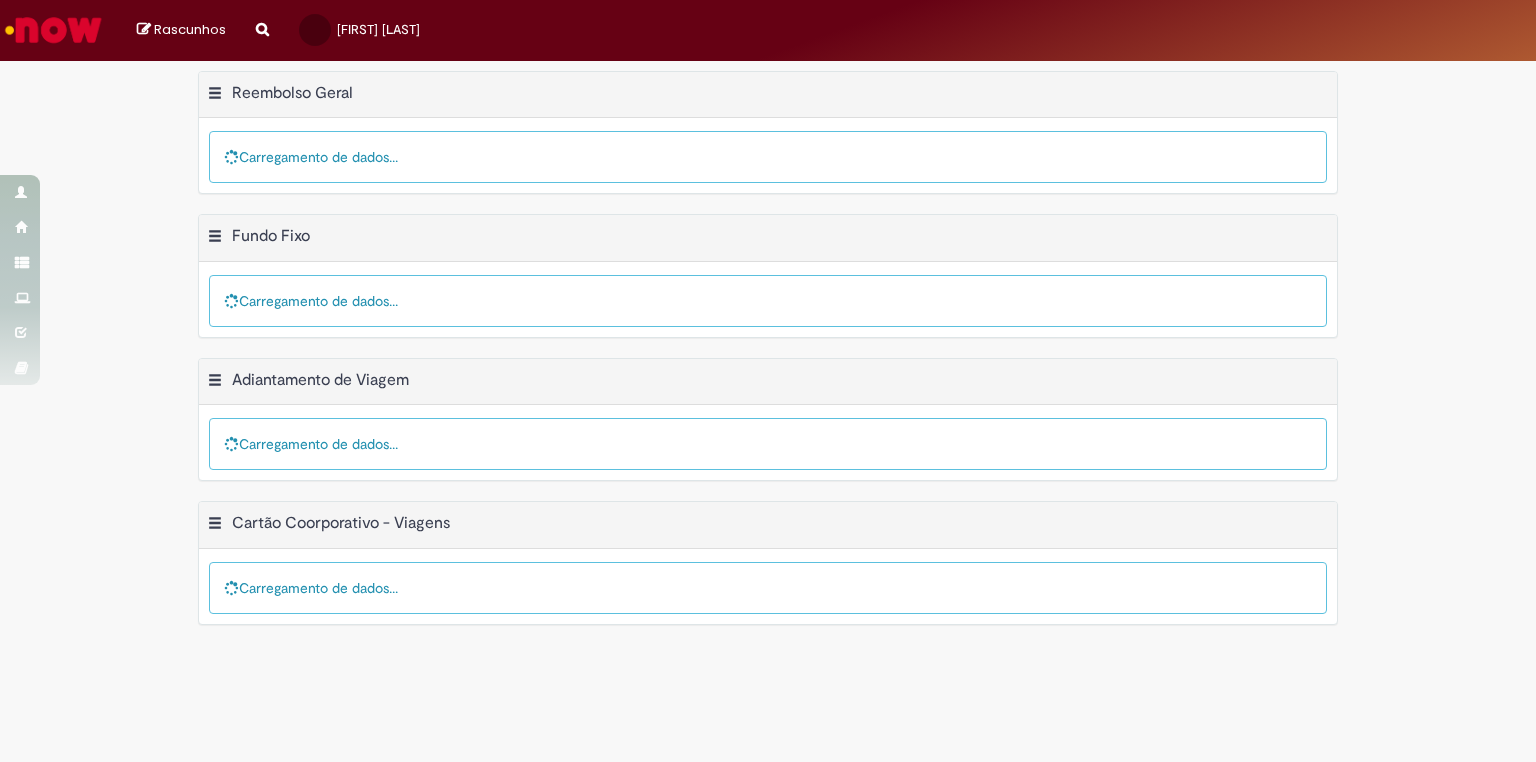 scroll, scrollTop: 0, scrollLeft: 0, axis: both 